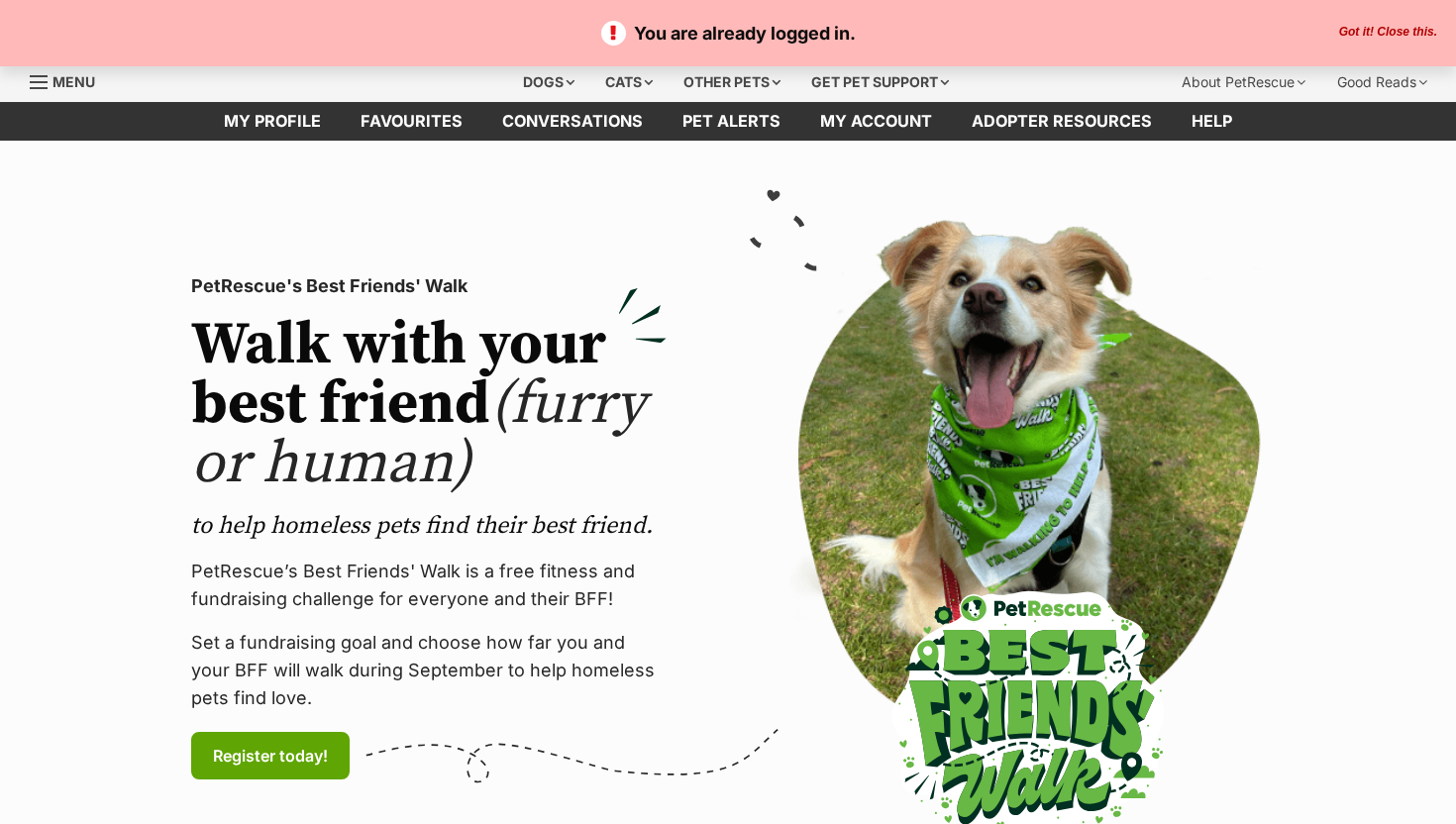 scroll, scrollTop: 0, scrollLeft: 0, axis: both 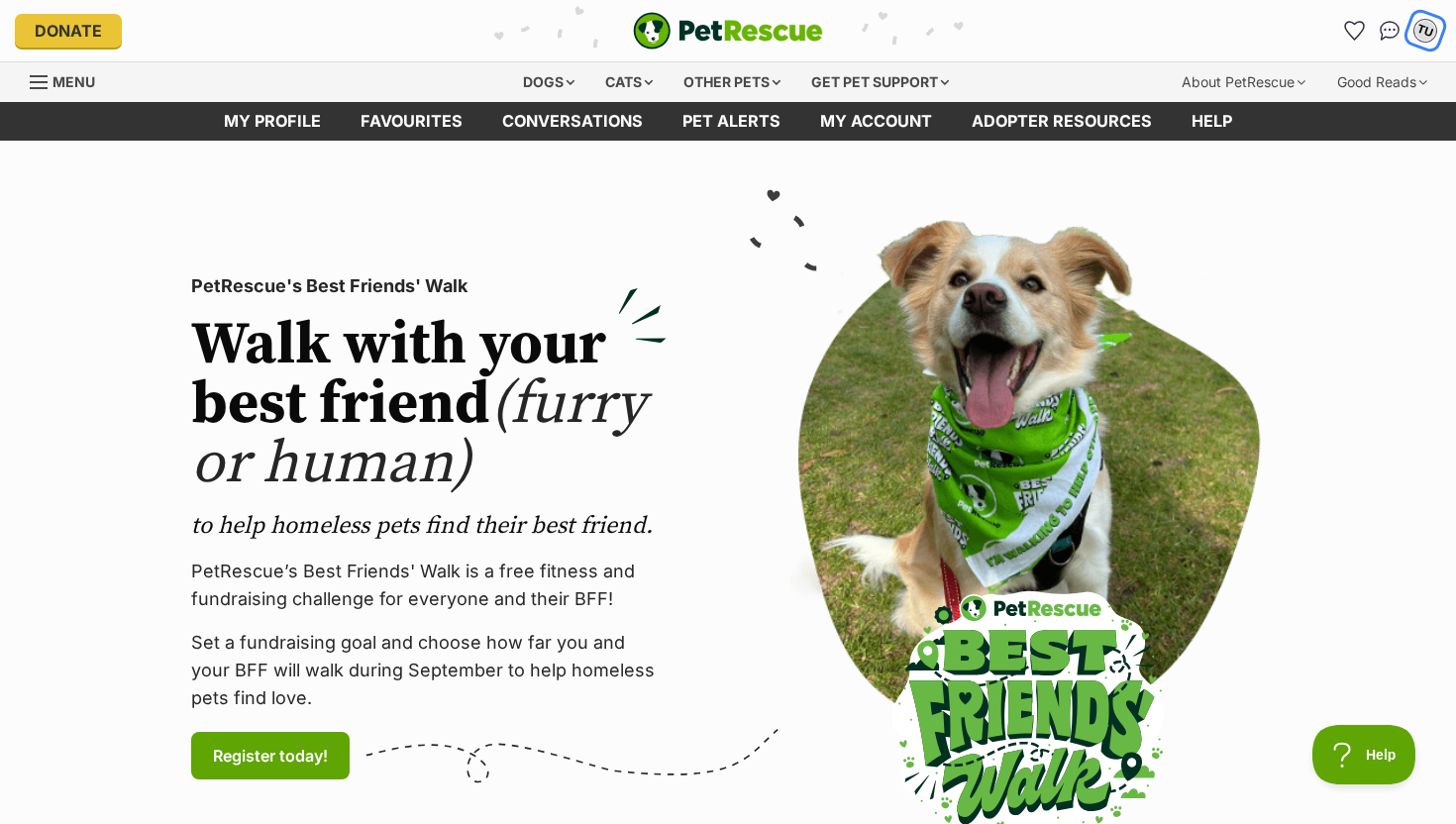 click on "TU" at bounding box center [1425, 31] 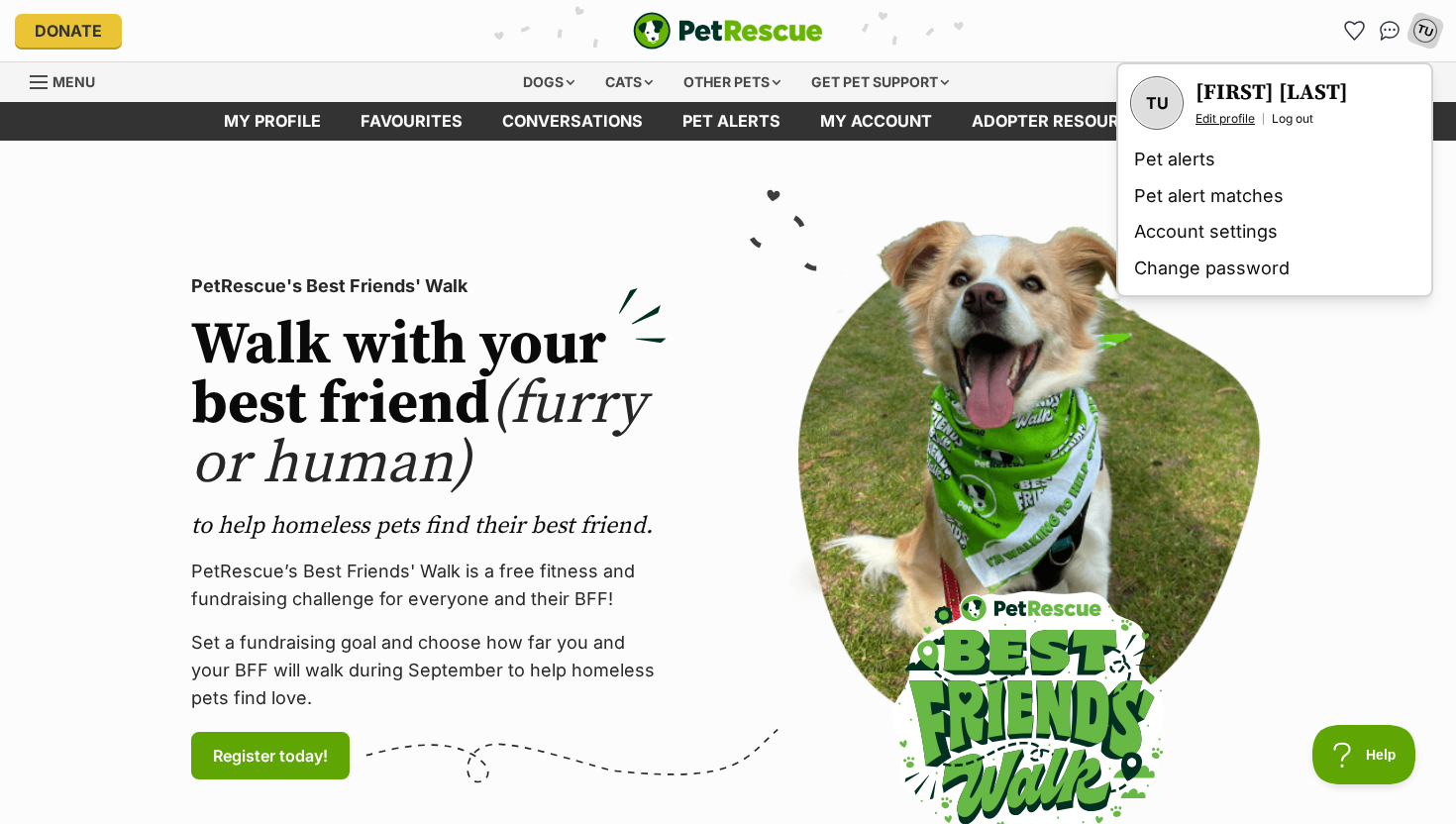 click on "Edit profile" at bounding box center (1225, 119) 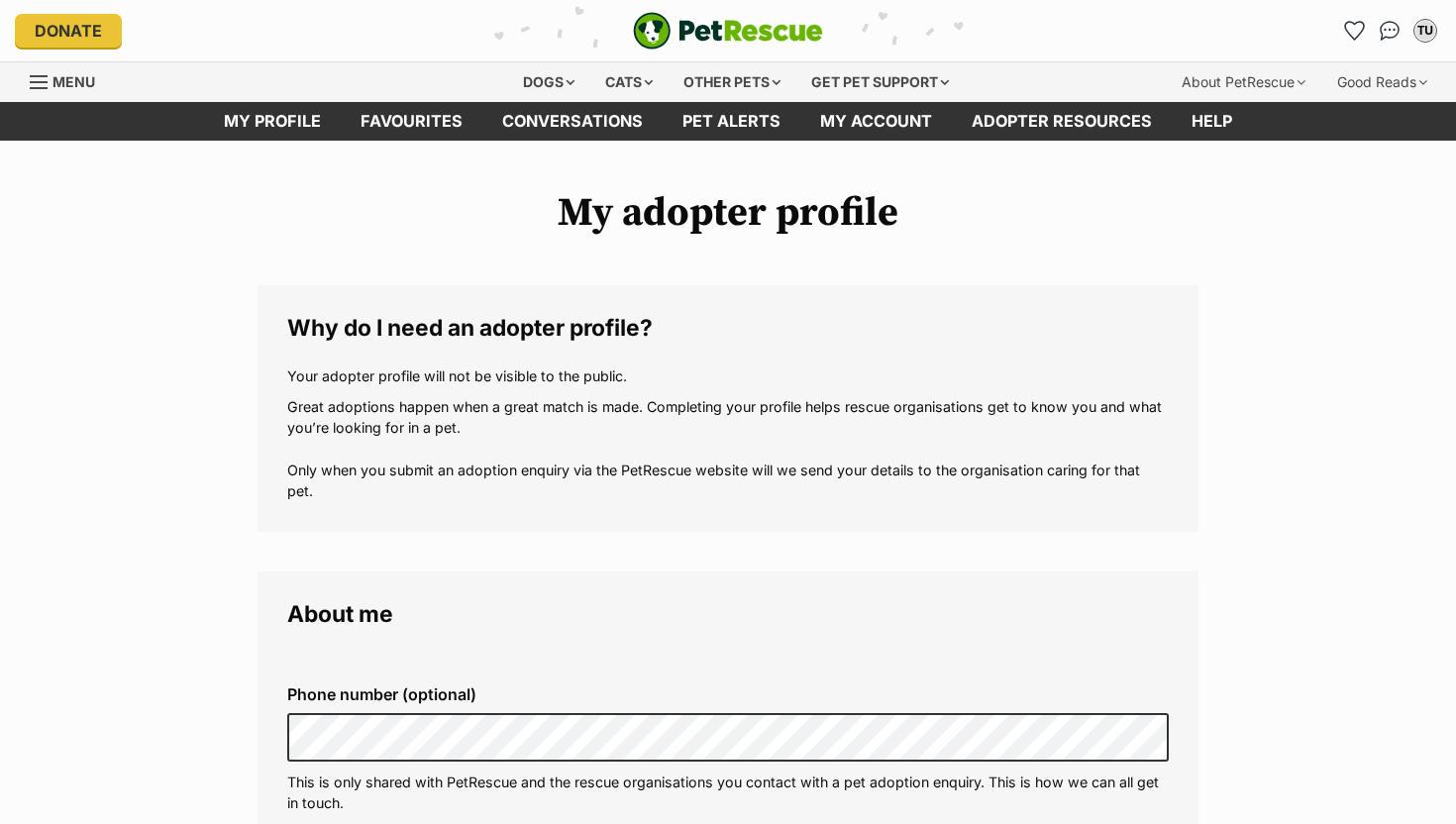 scroll, scrollTop: 0, scrollLeft: 0, axis: both 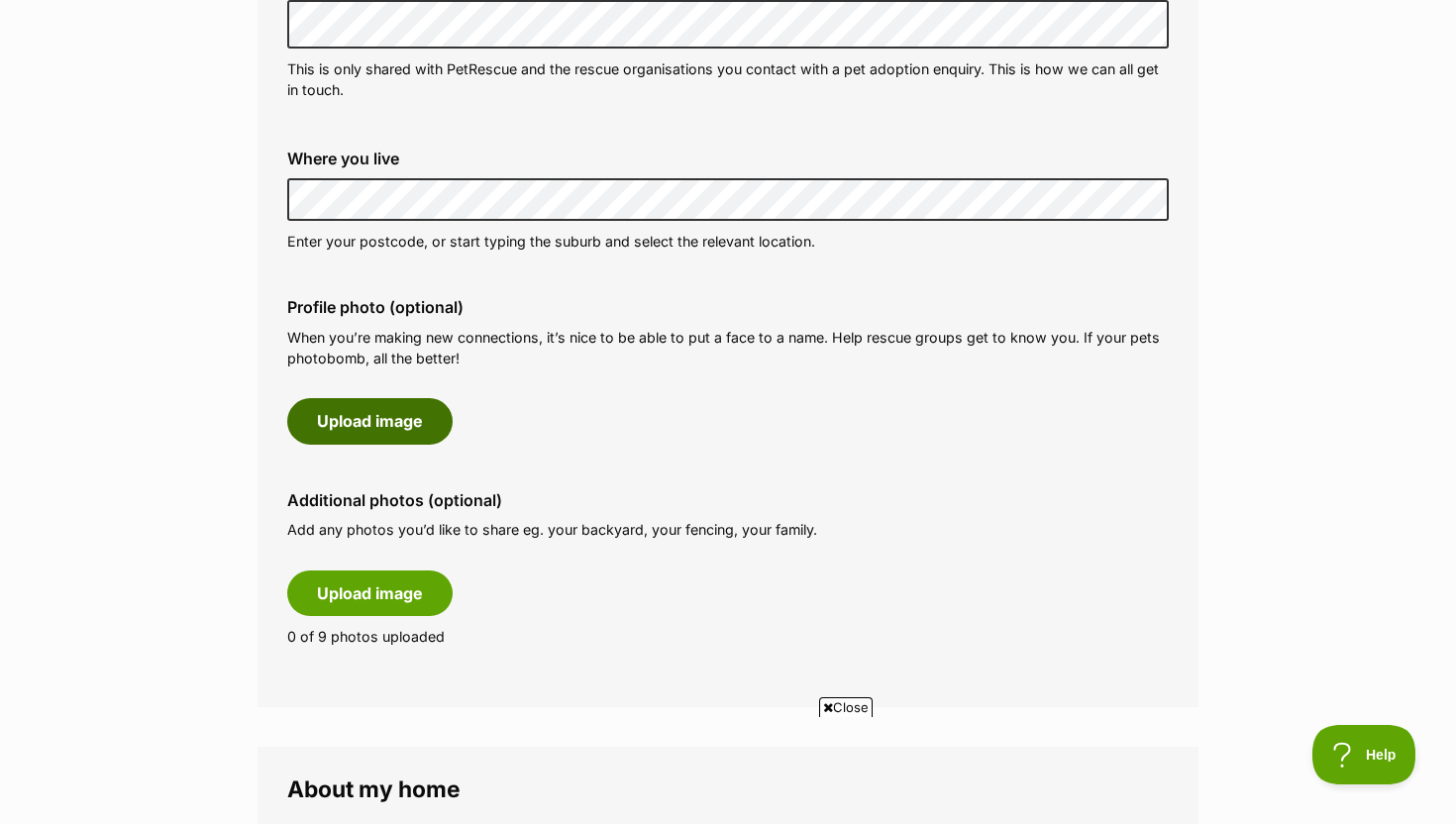 click on "Upload image" at bounding box center [369, 421] 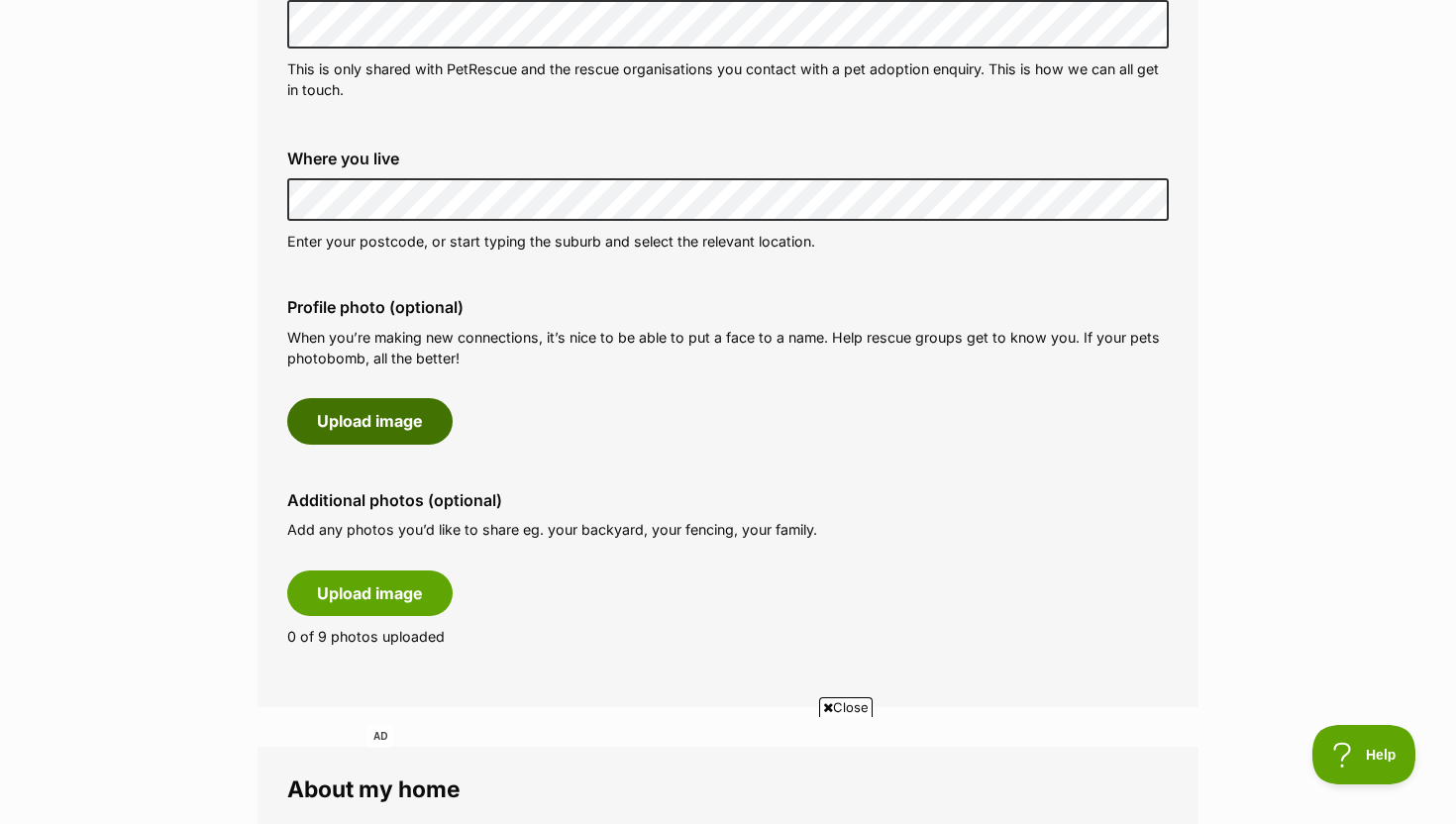 click on "Upload image" at bounding box center [369, 421] 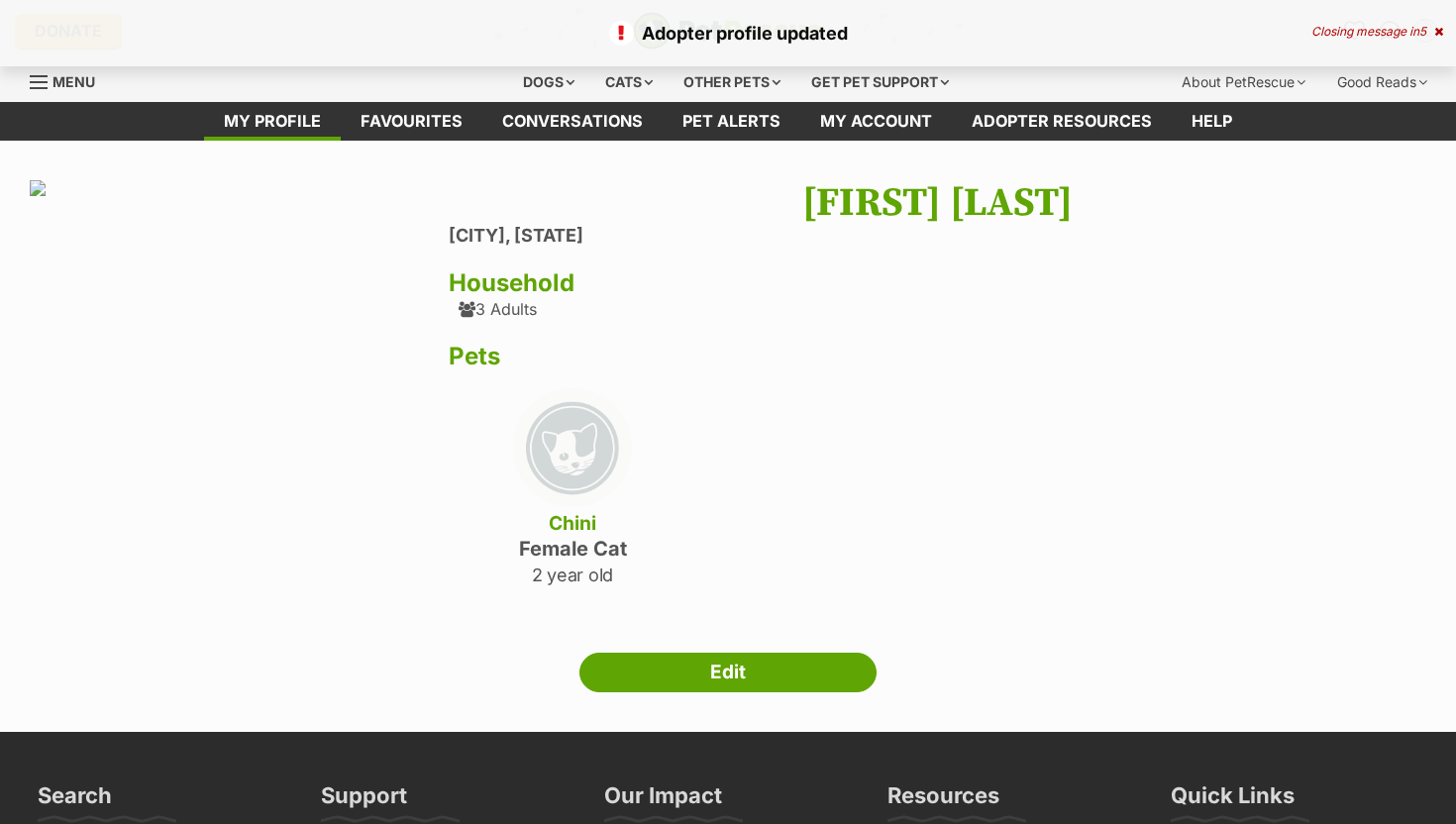 scroll, scrollTop: 20, scrollLeft: 0, axis: vertical 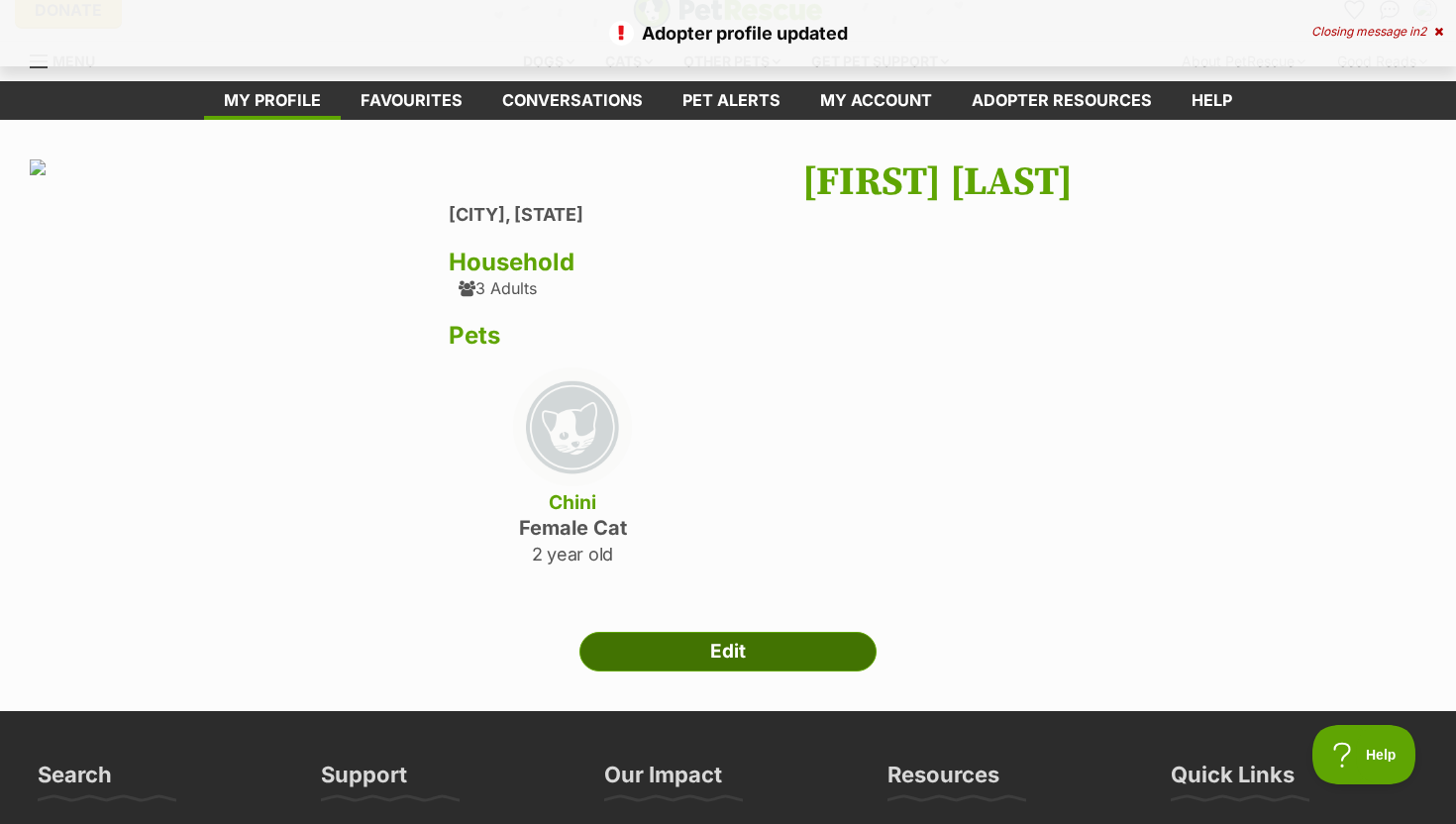 click on "Edit" at bounding box center [728, 652] 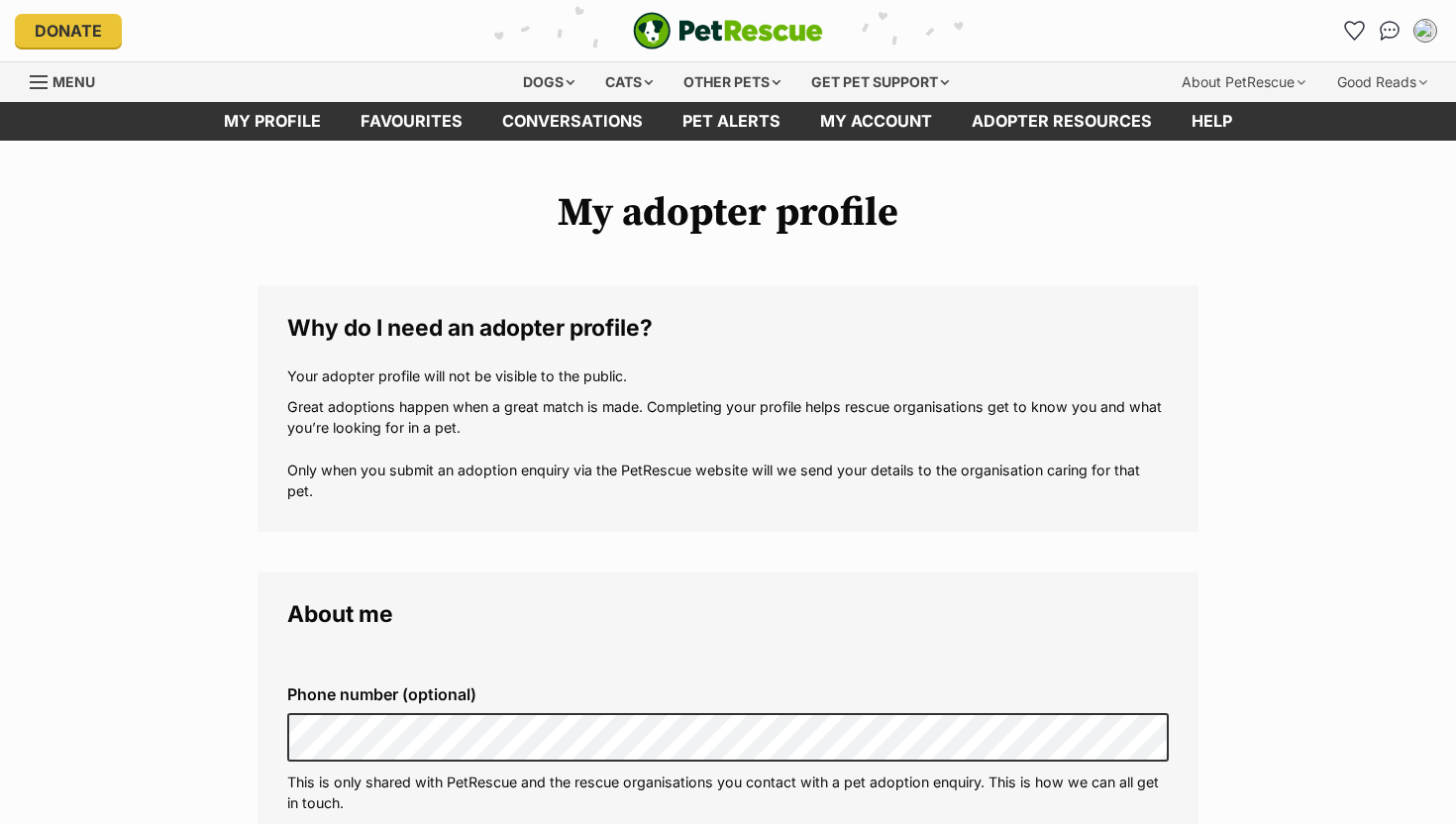 scroll, scrollTop: 0, scrollLeft: 0, axis: both 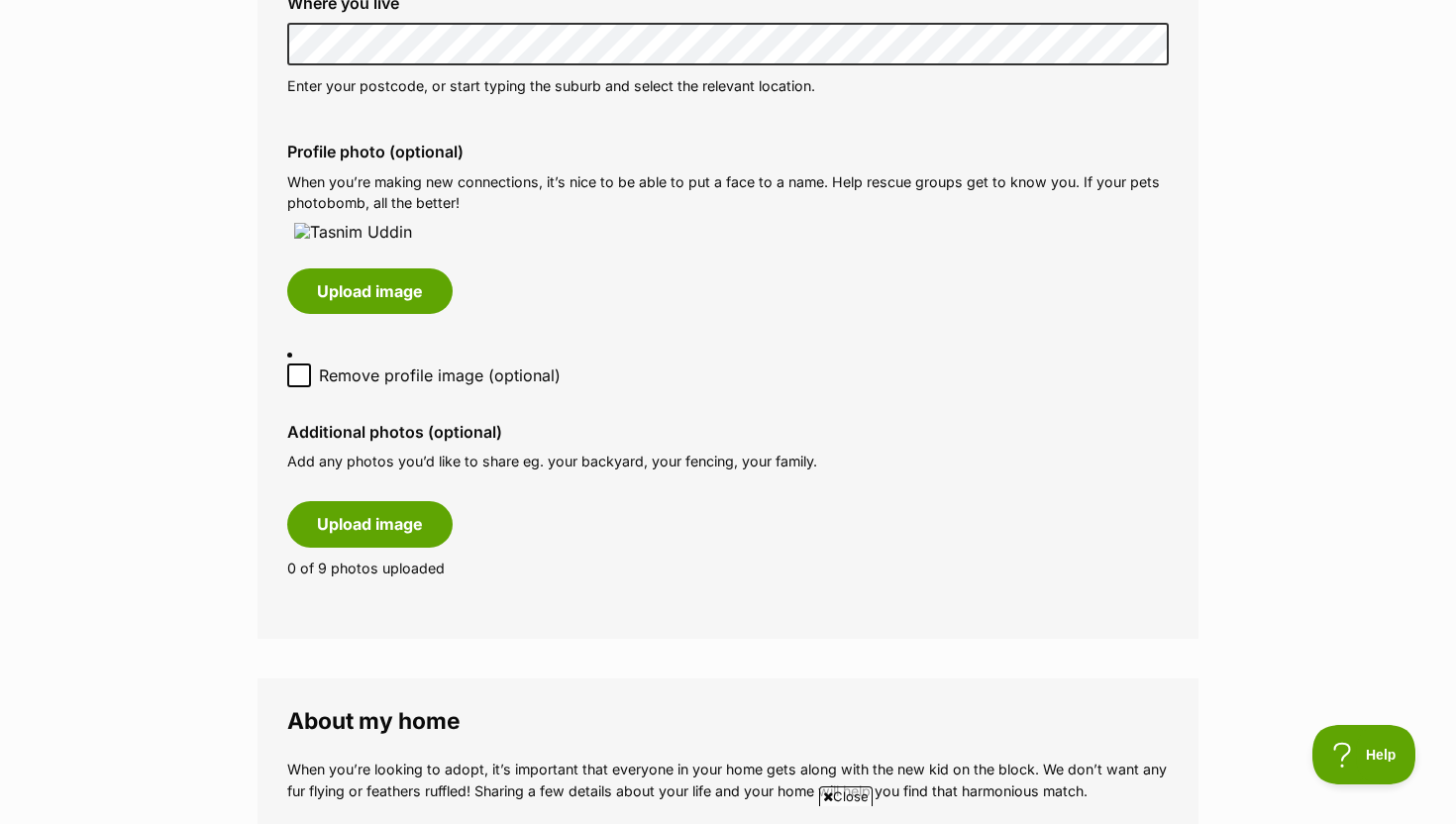 click at bounding box center (393, 232) 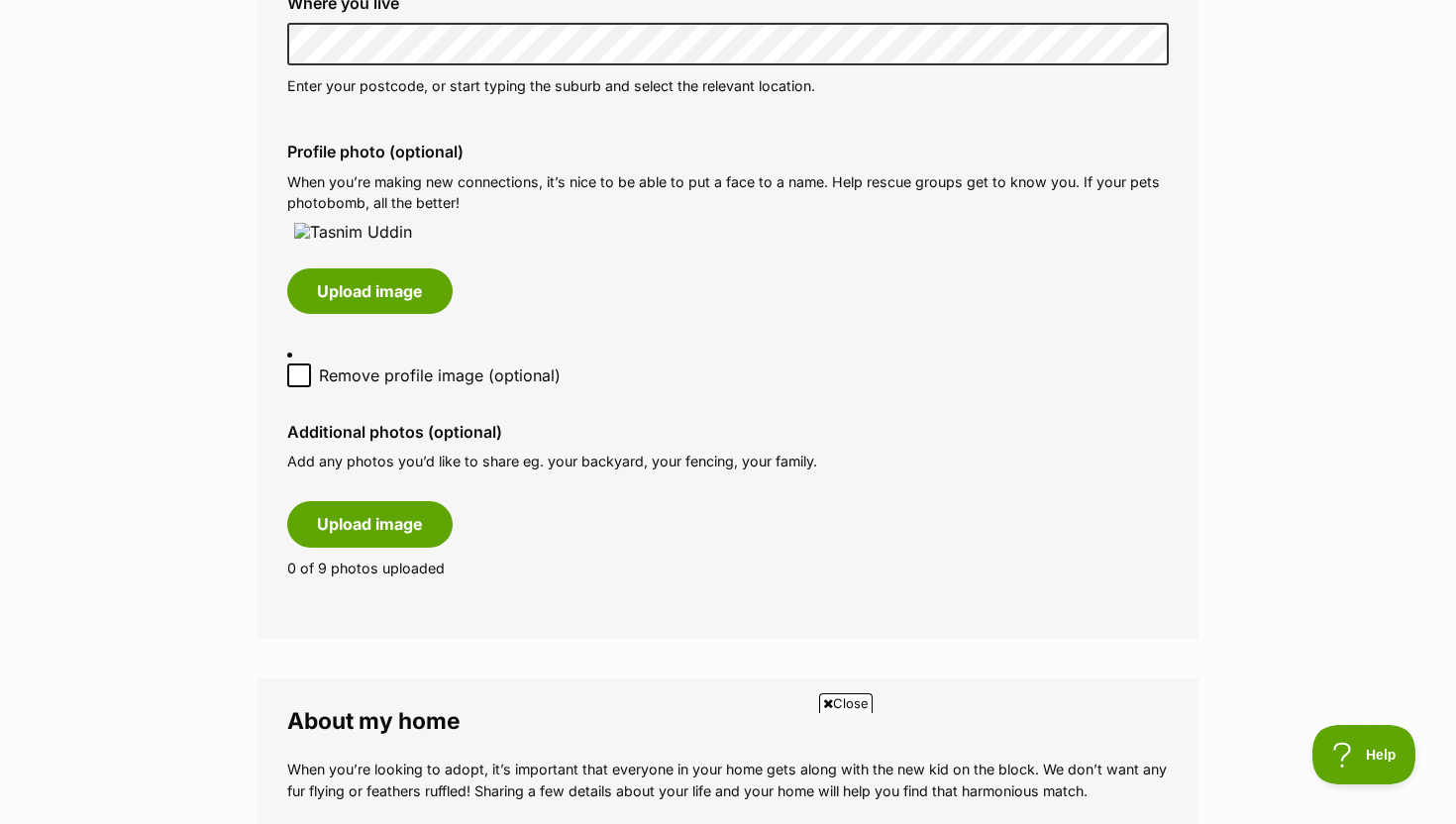scroll, scrollTop: 0, scrollLeft: 0, axis: both 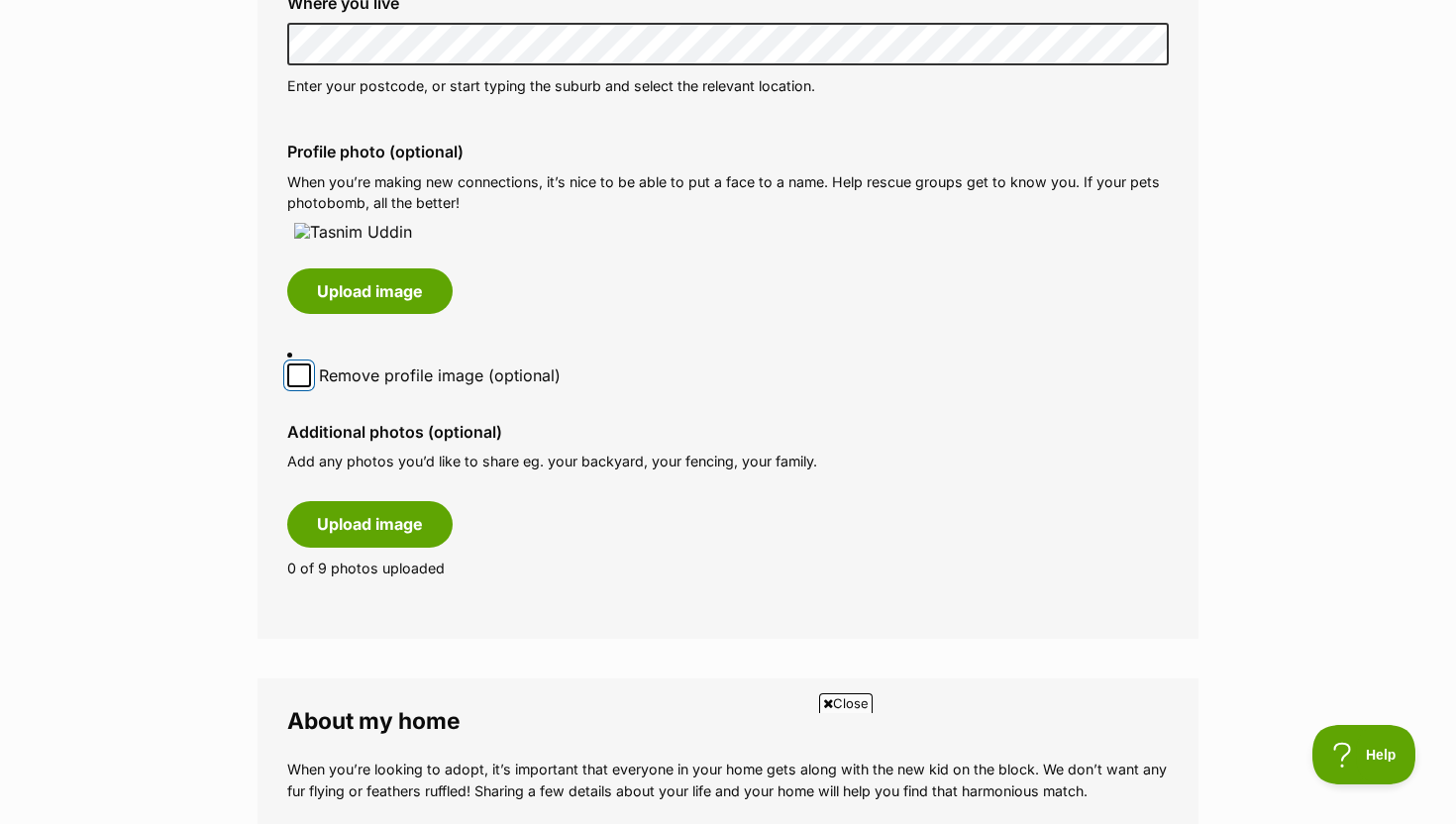 click on "Remove profile image (optional)" at bounding box center [299, 375] 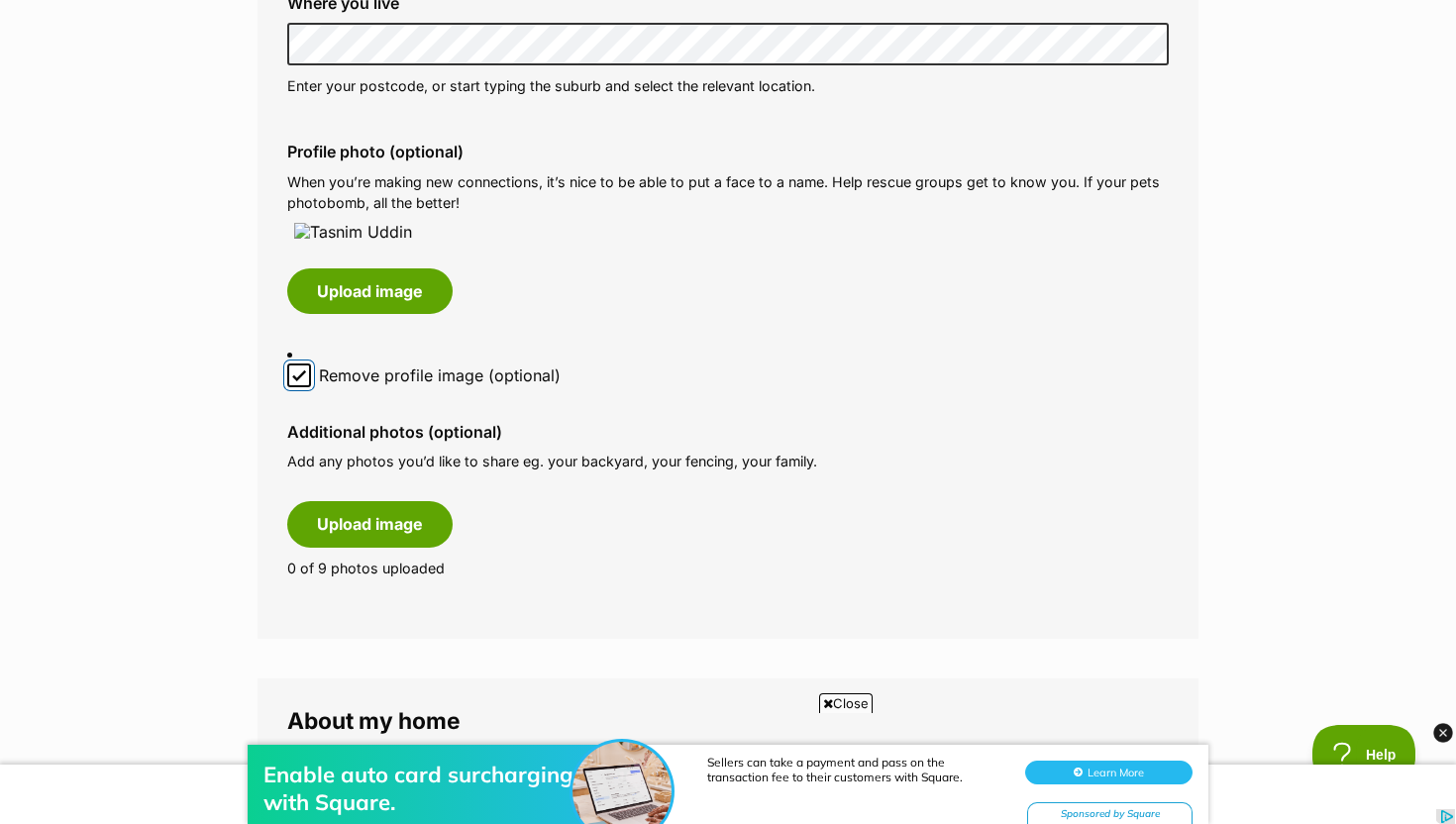 scroll, scrollTop: 0, scrollLeft: 0, axis: both 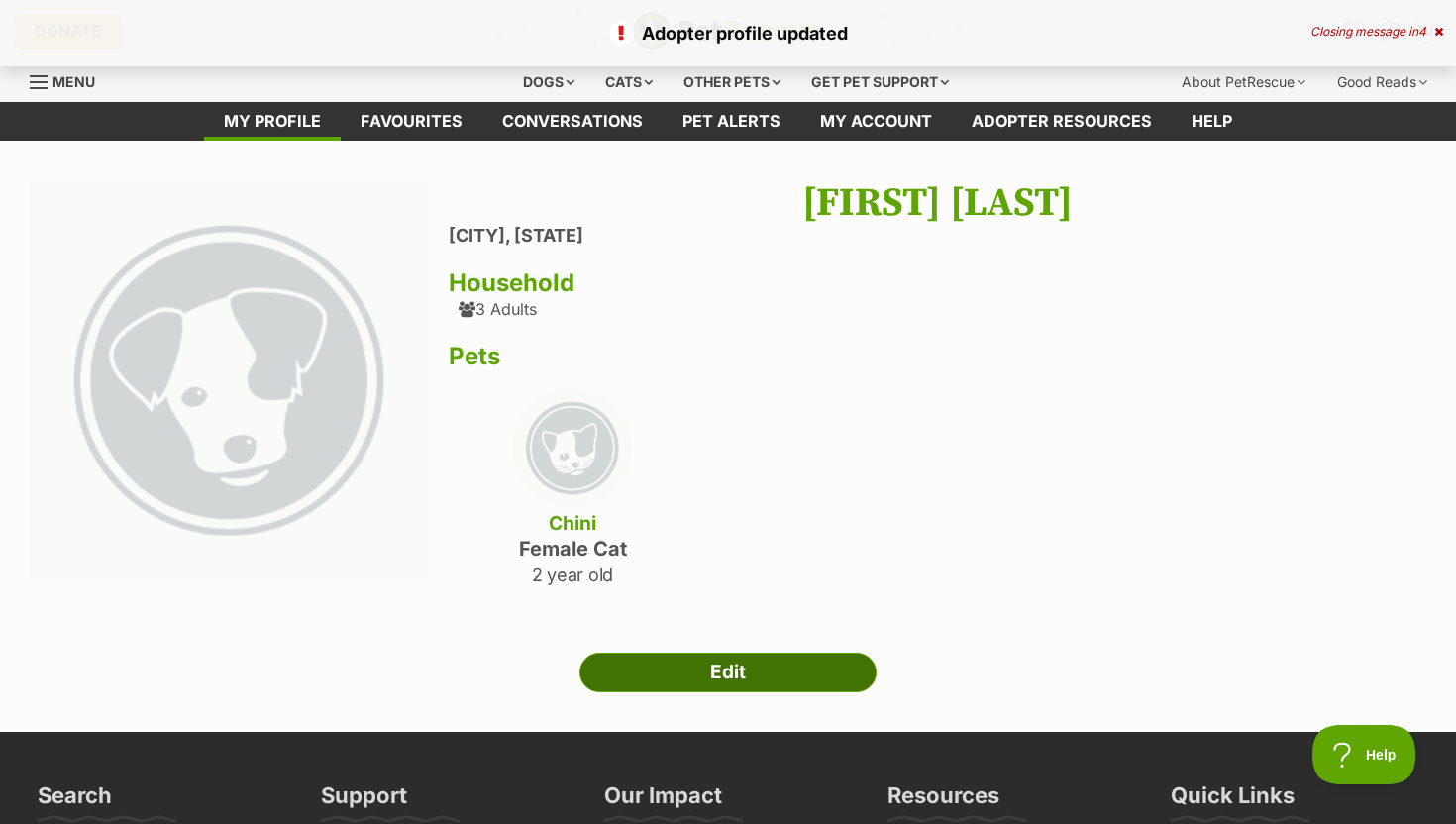 click on "Edit" at bounding box center (728, 672) 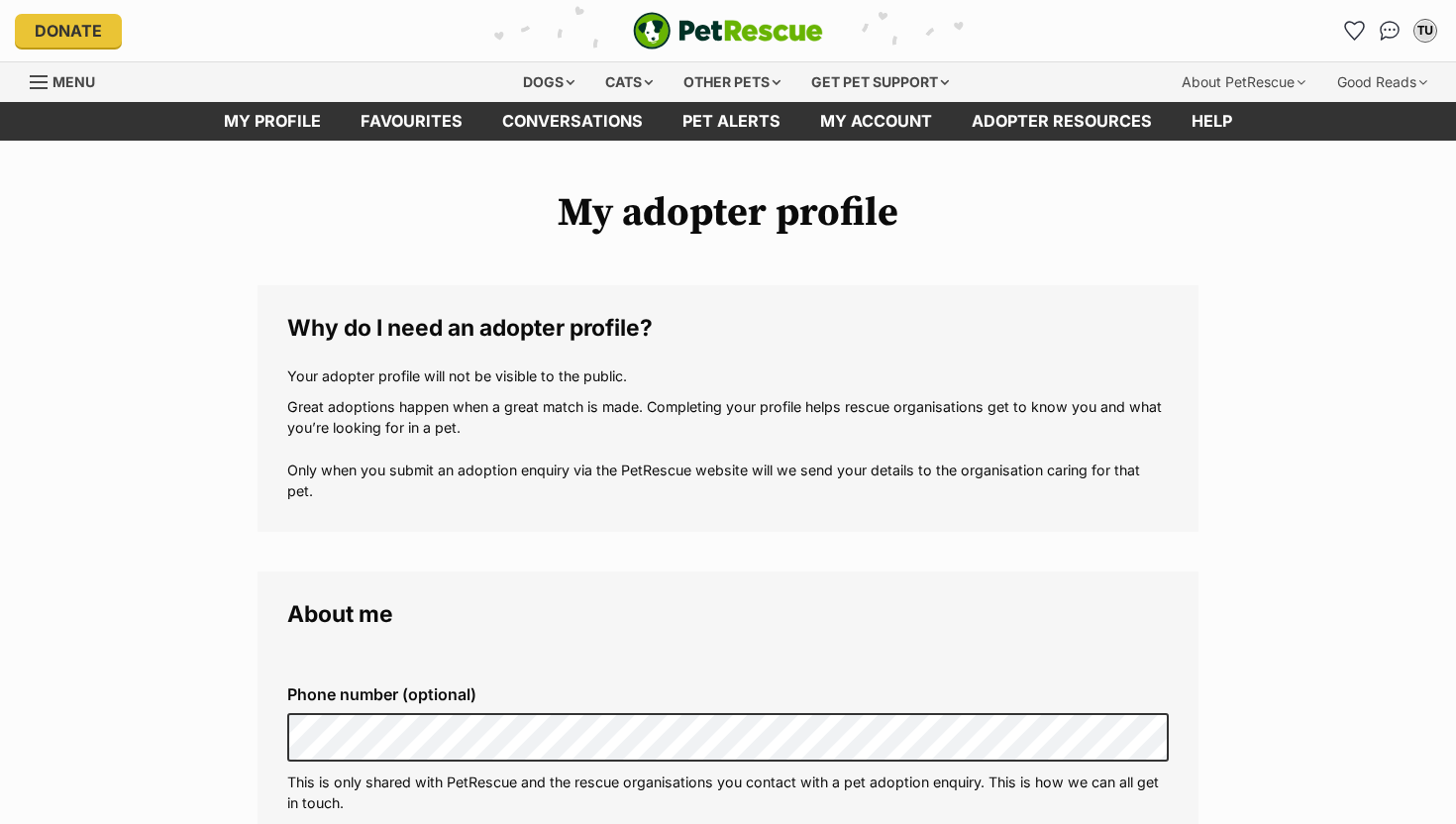 scroll, scrollTop: 0, scrollLeft: 0, axis: both 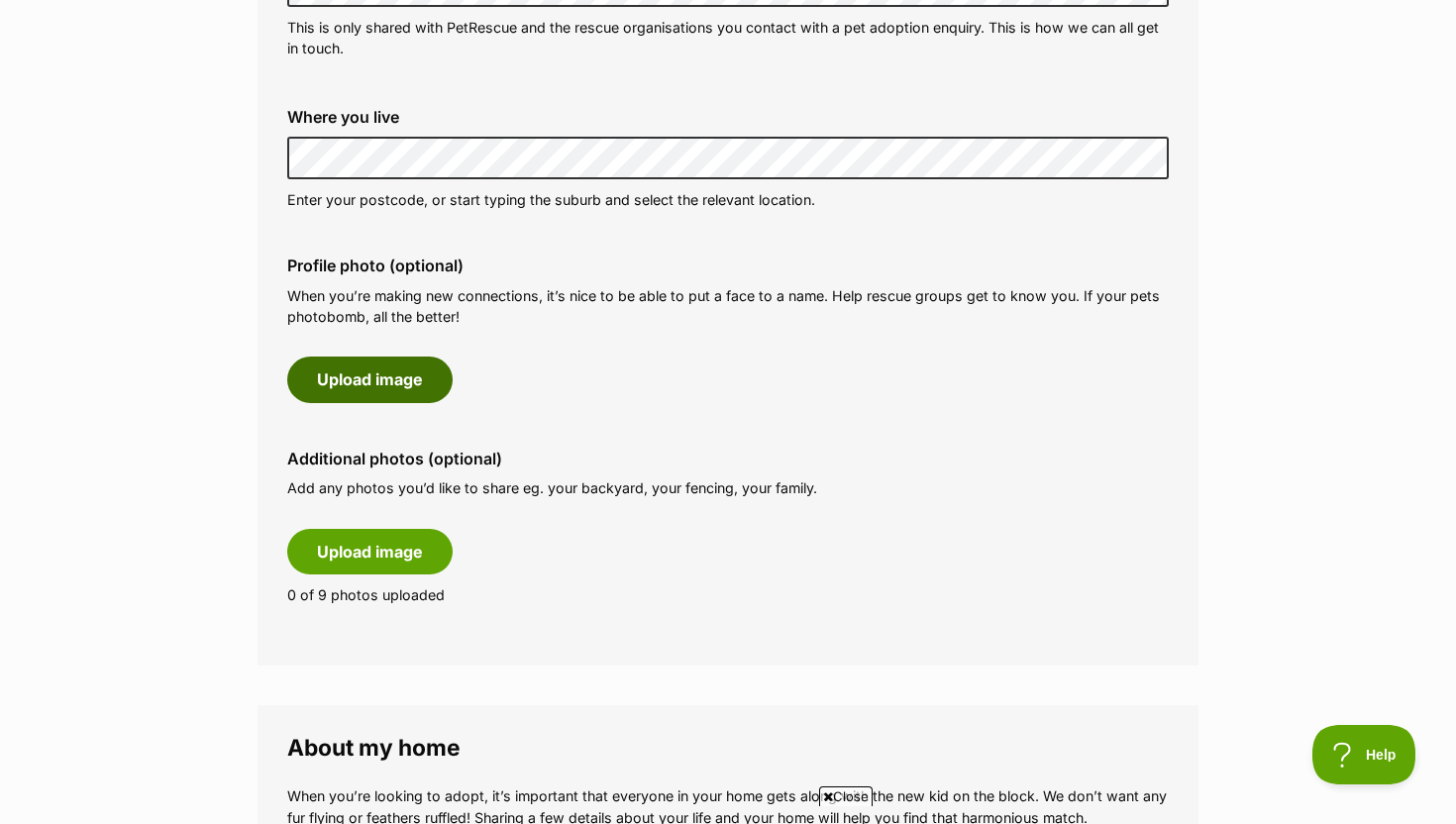 click on "Upload image" at bounding box center (369, 379) 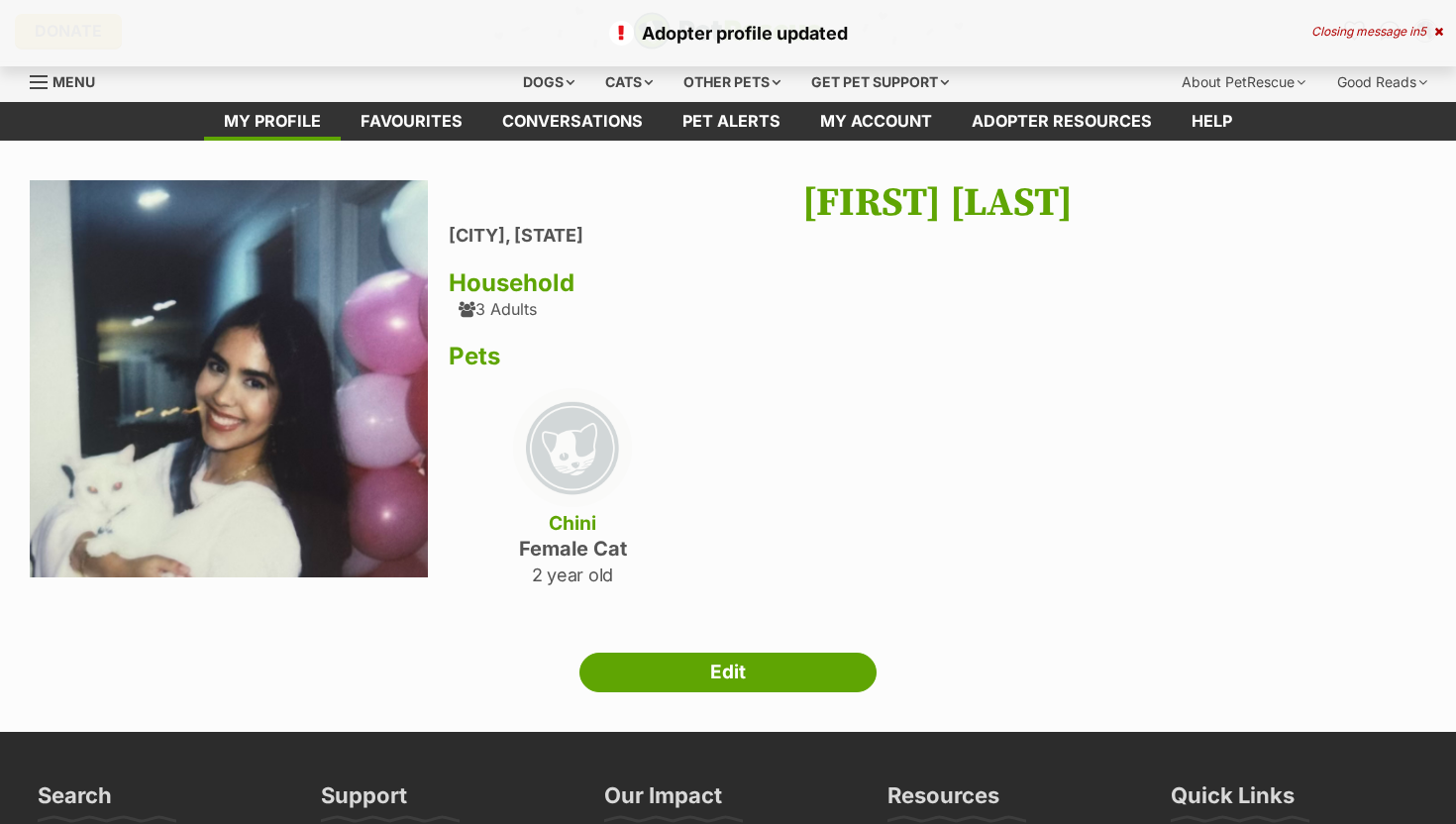 scroll, scrollTop: 0, scrollLeft: 0, axis: both 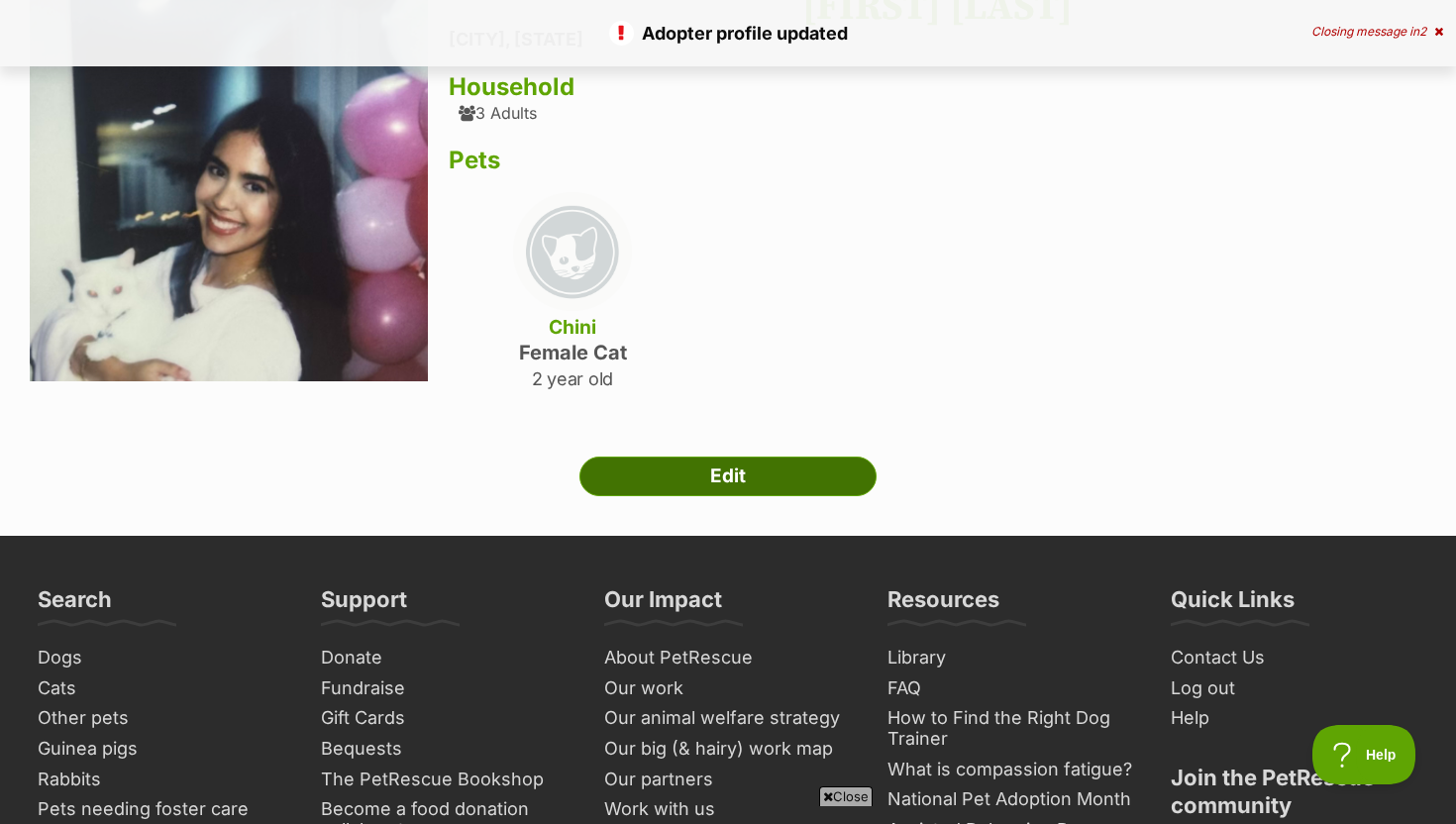click on "Edit" at bounding box center (728, 476) 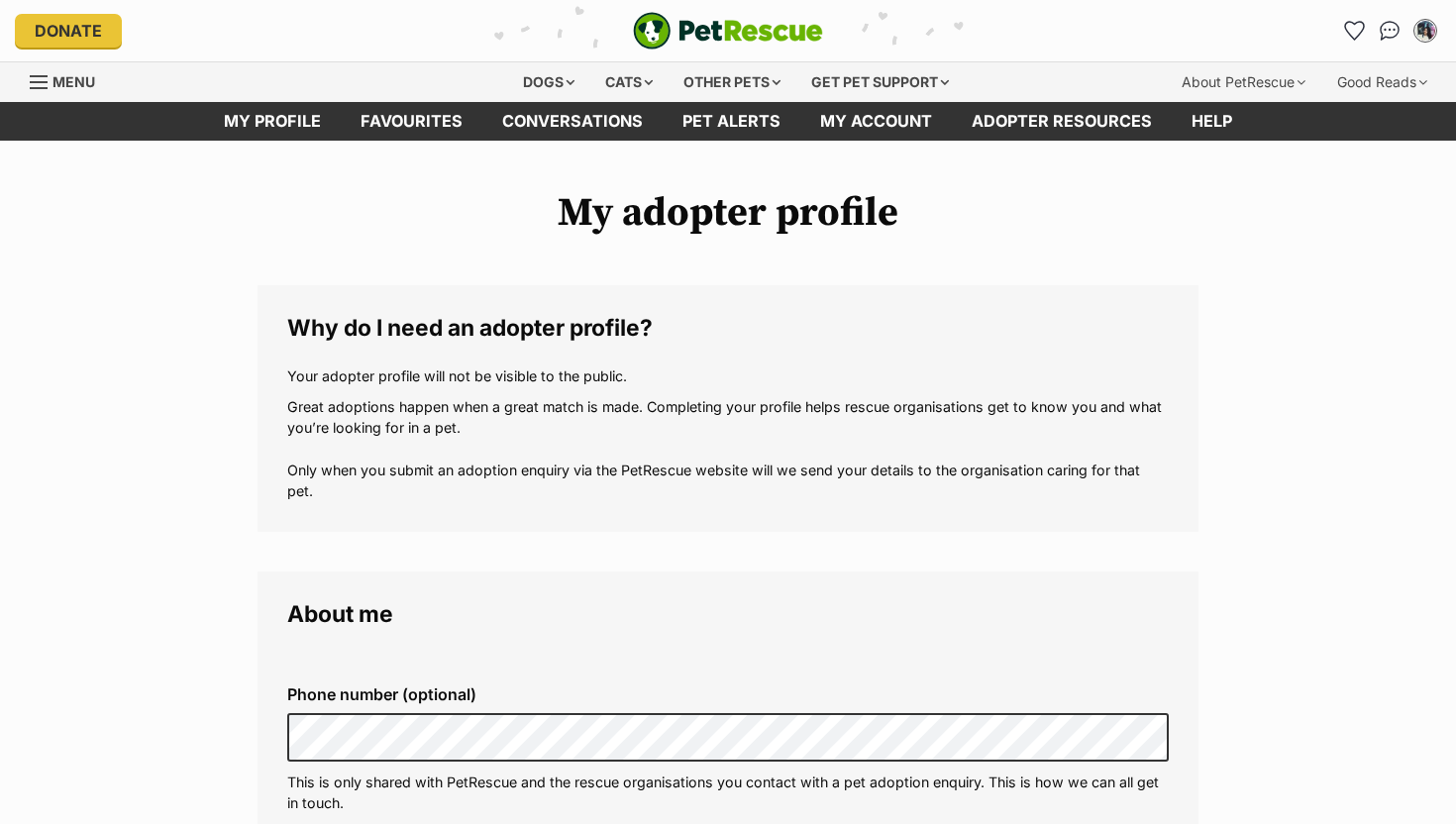 scroll, scrollTop: 0, scrollLeft: 0, axis: both 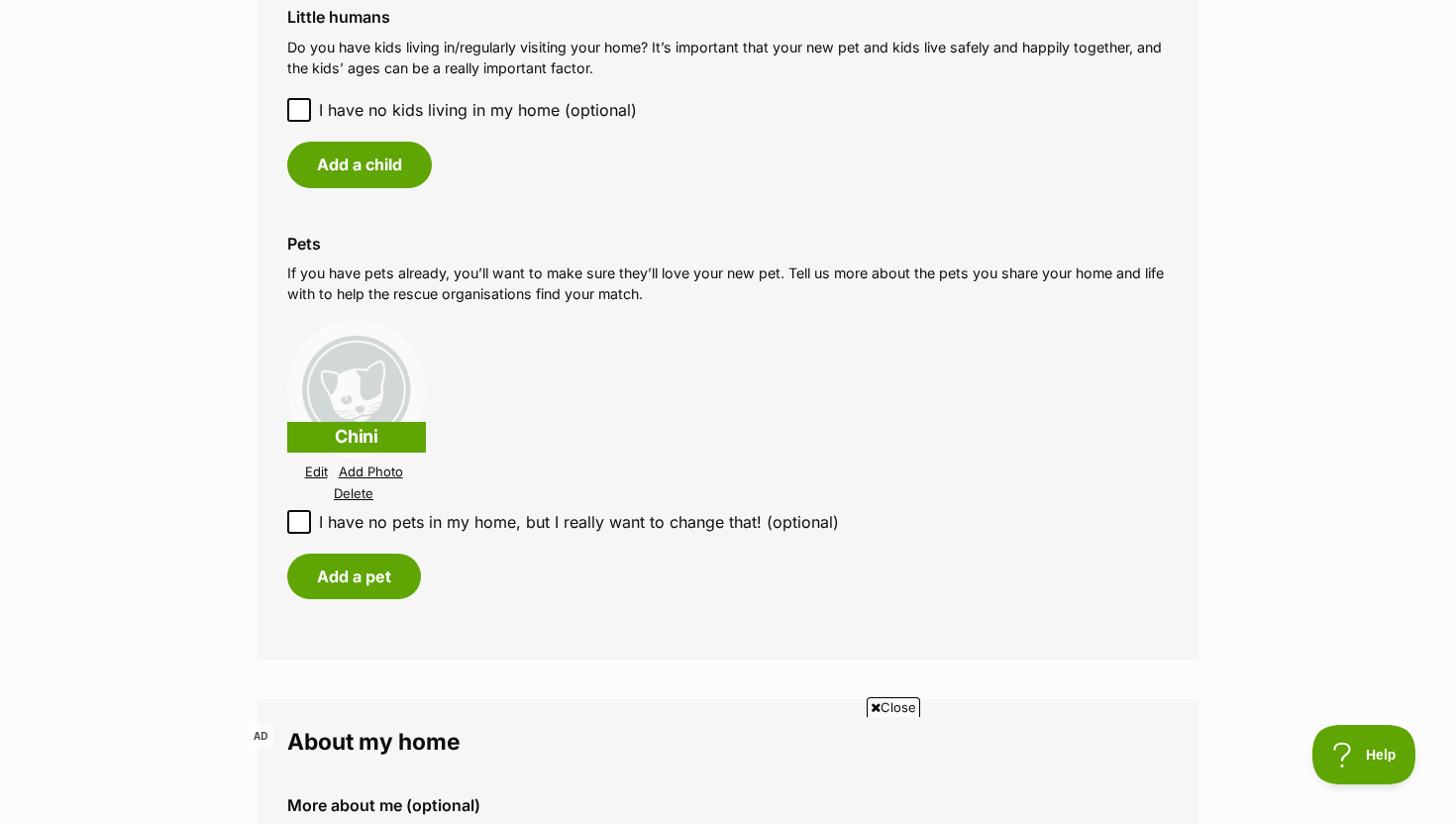 click on "Edit" at bounding box center (316, 471) 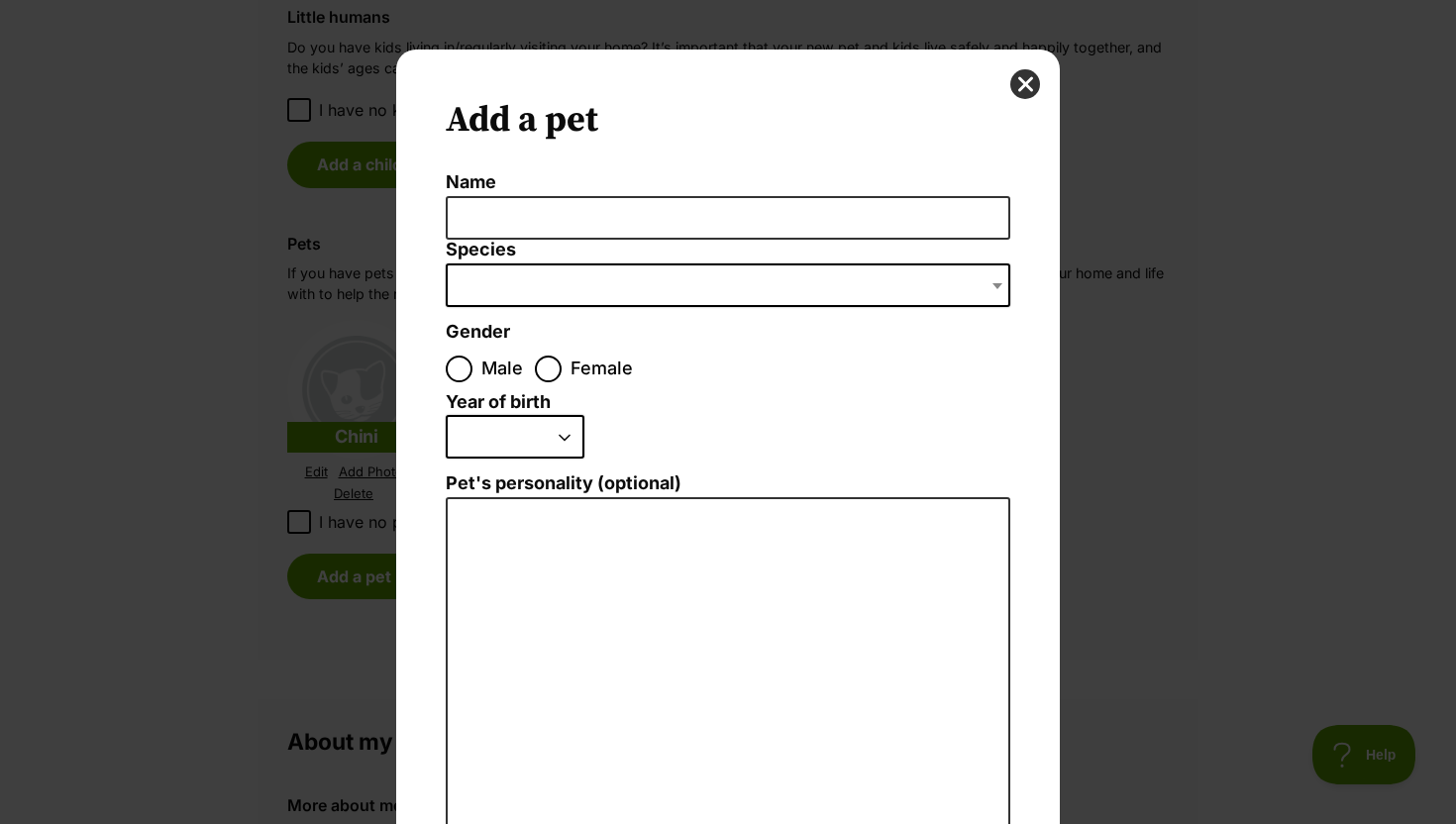 scroll, scrollTop: 0, scrollLeft: 0, axis: both 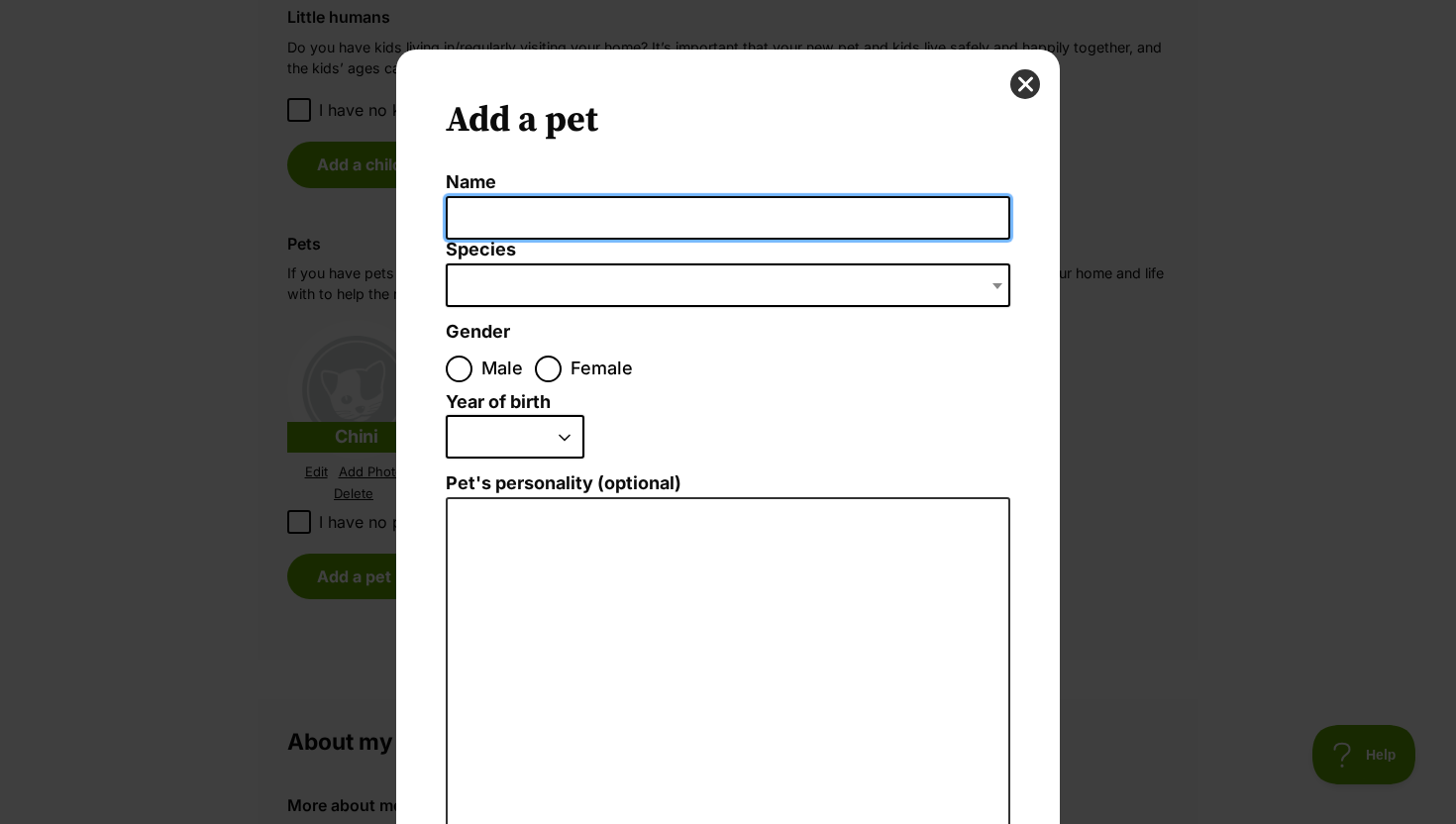 click on "Name" at bounding box center (728, 218) 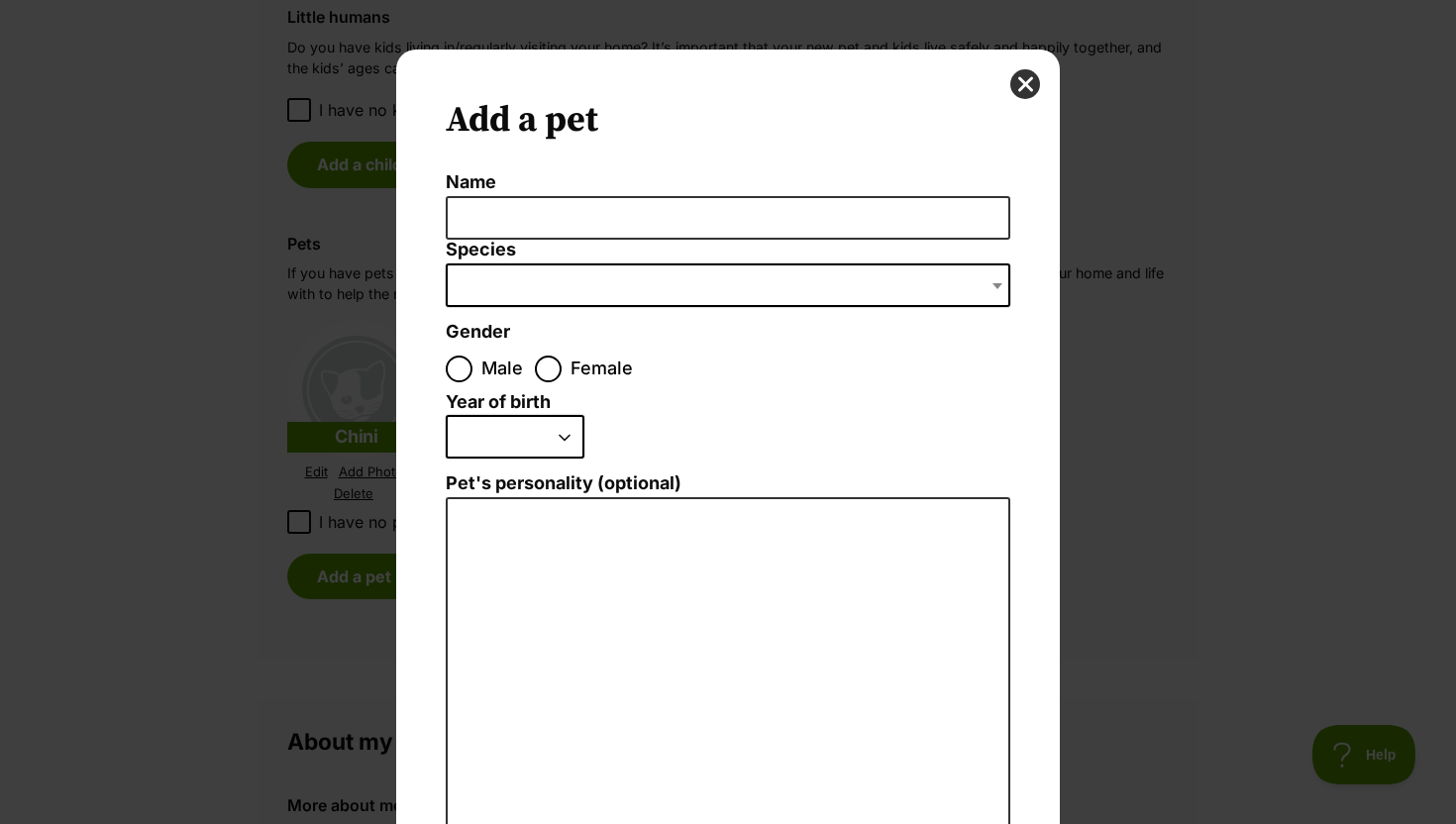 click on "Add a pet
Name
Species
Bird
Cat
Dog
Farm Animal
Ferret
Guinea Pig
Horse
Rabbit
Reptile
Gender
Male
Female
Size (optional)
Small
Medium
Large
Year of birth
2025
2024
2023
2022
2021
2020
2019
2018
2017
2016
2015
2014
2013
2012
2011
2010
2009
2008
2007
2006
2005
2004
2003
2002
2001
2000
1999
1998
1997
1996
1995
Pet's personality (optional)
Create Pet" at bounding box center (728, 554) 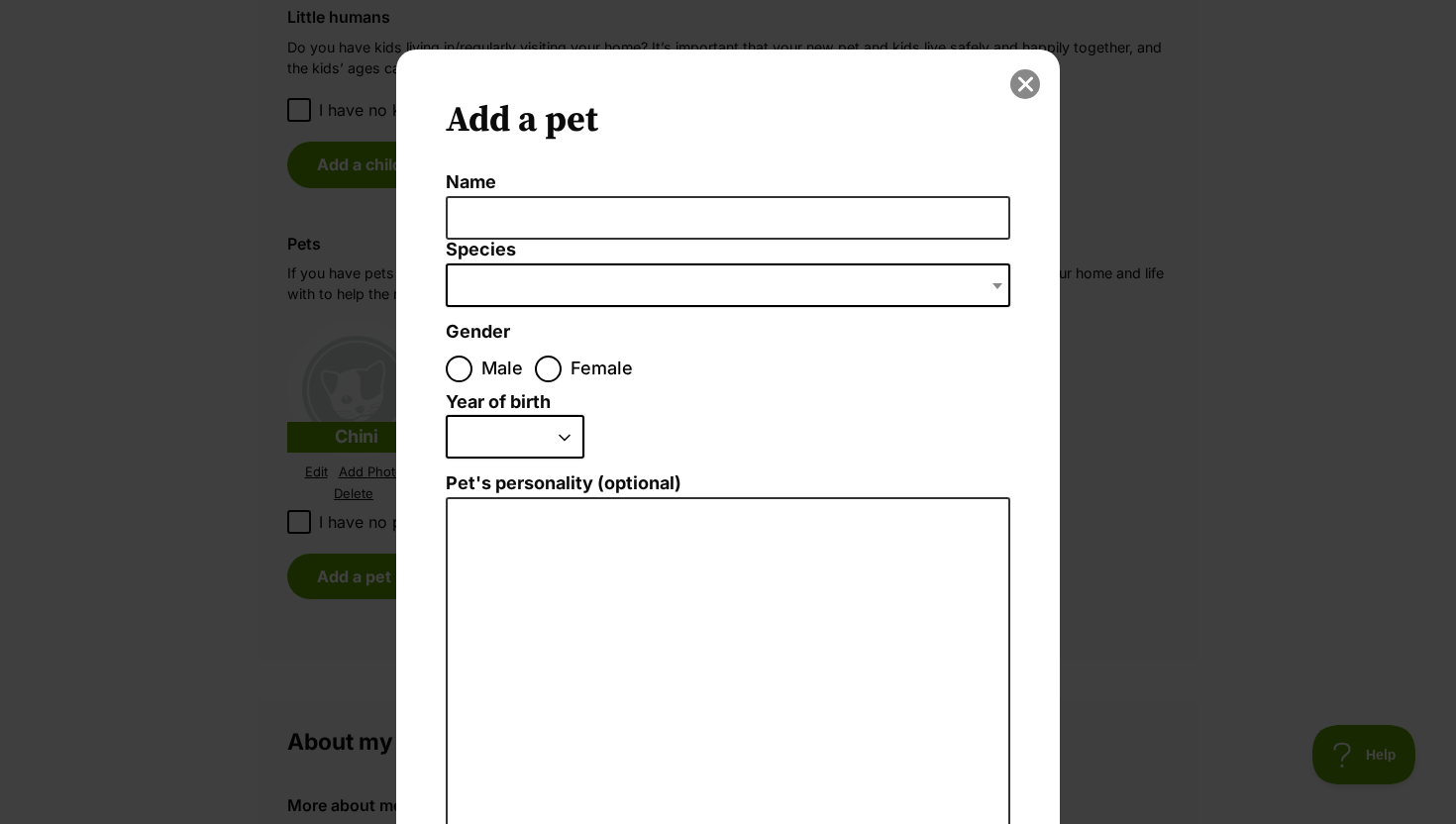 click at bounding box center [1025, 84] 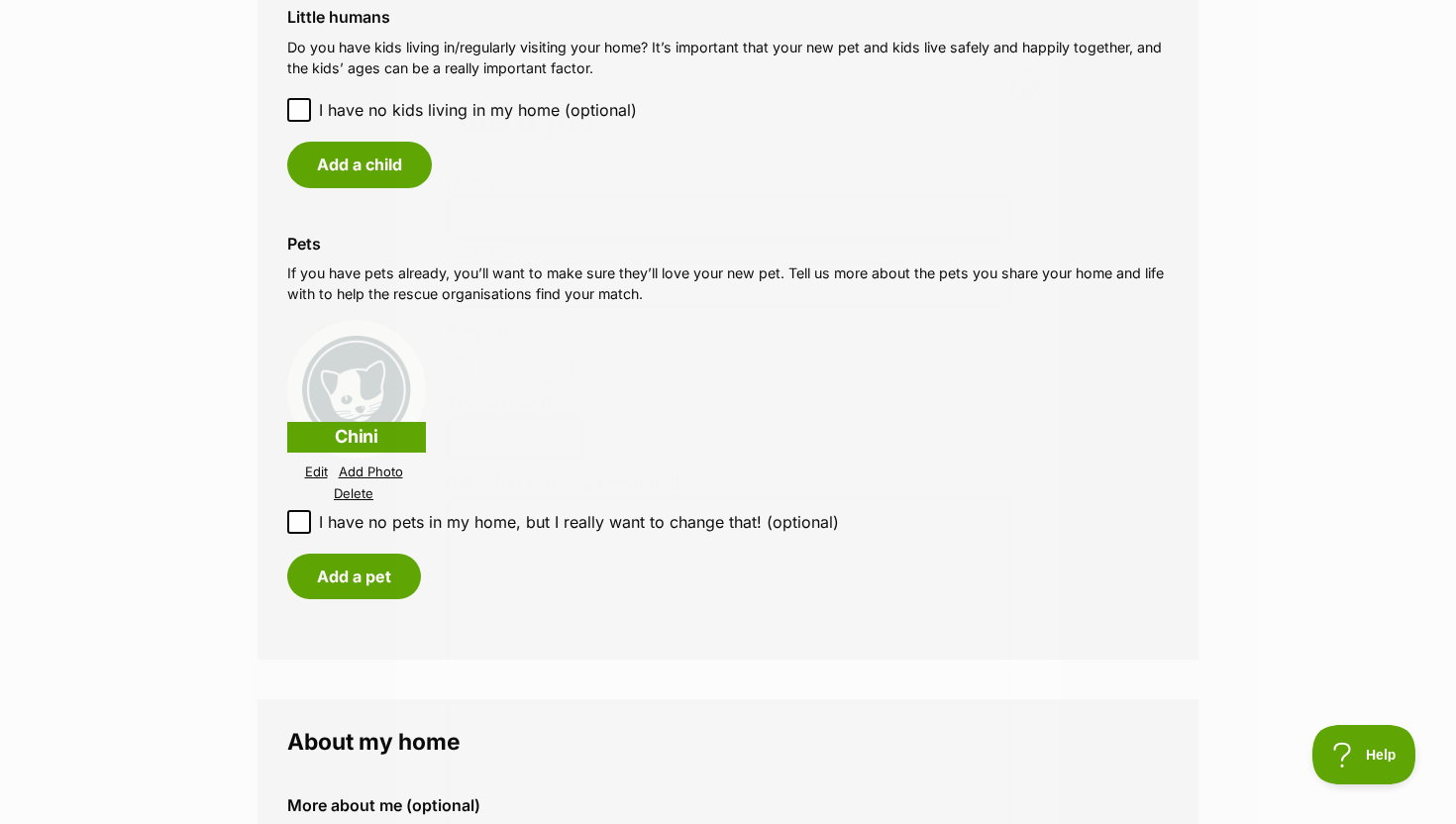 scroll, scrollTop: 1985, scrollLeft: 0, axis: vertical 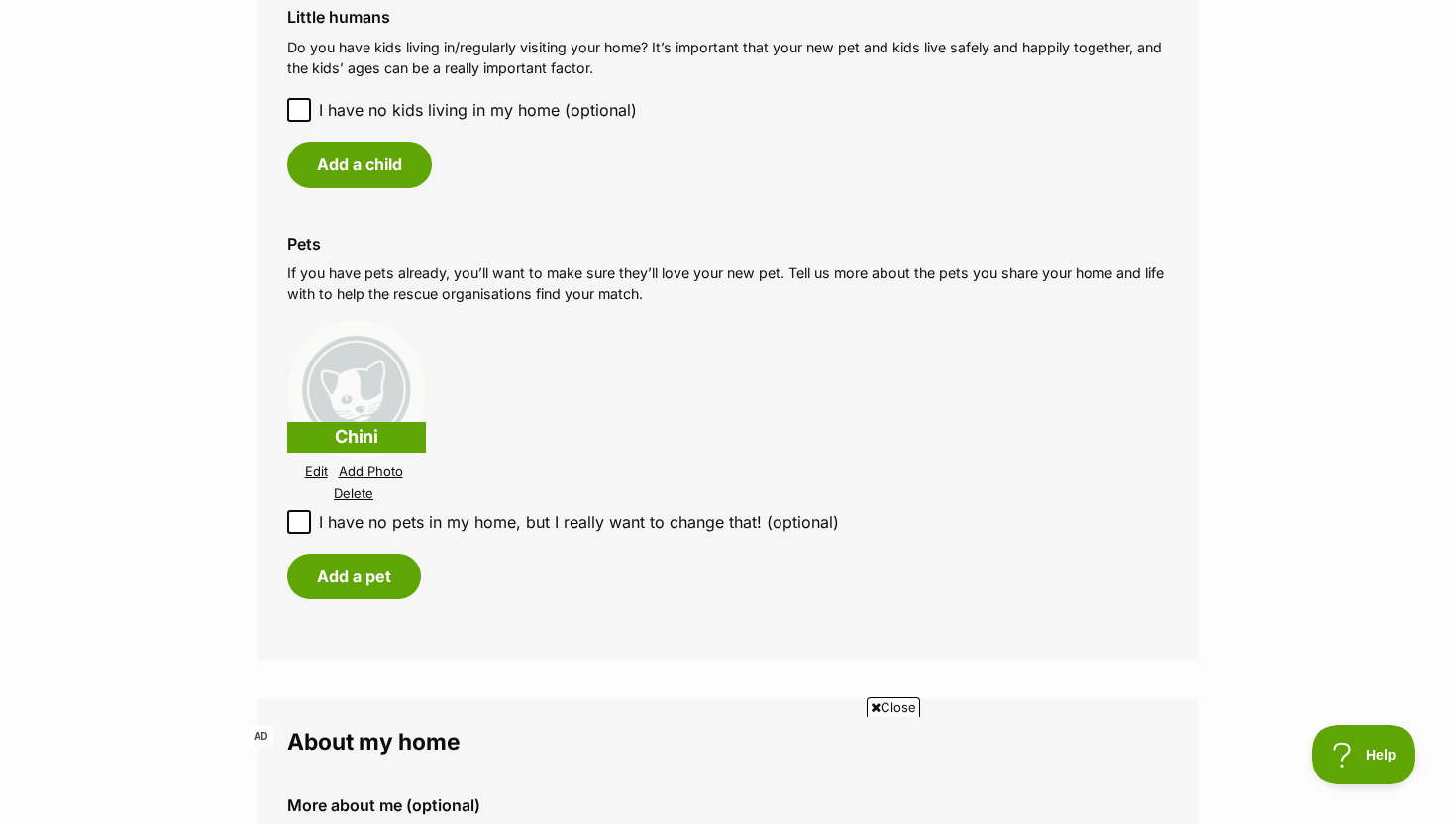 click on "Edit" at bounding box center [316, 471] 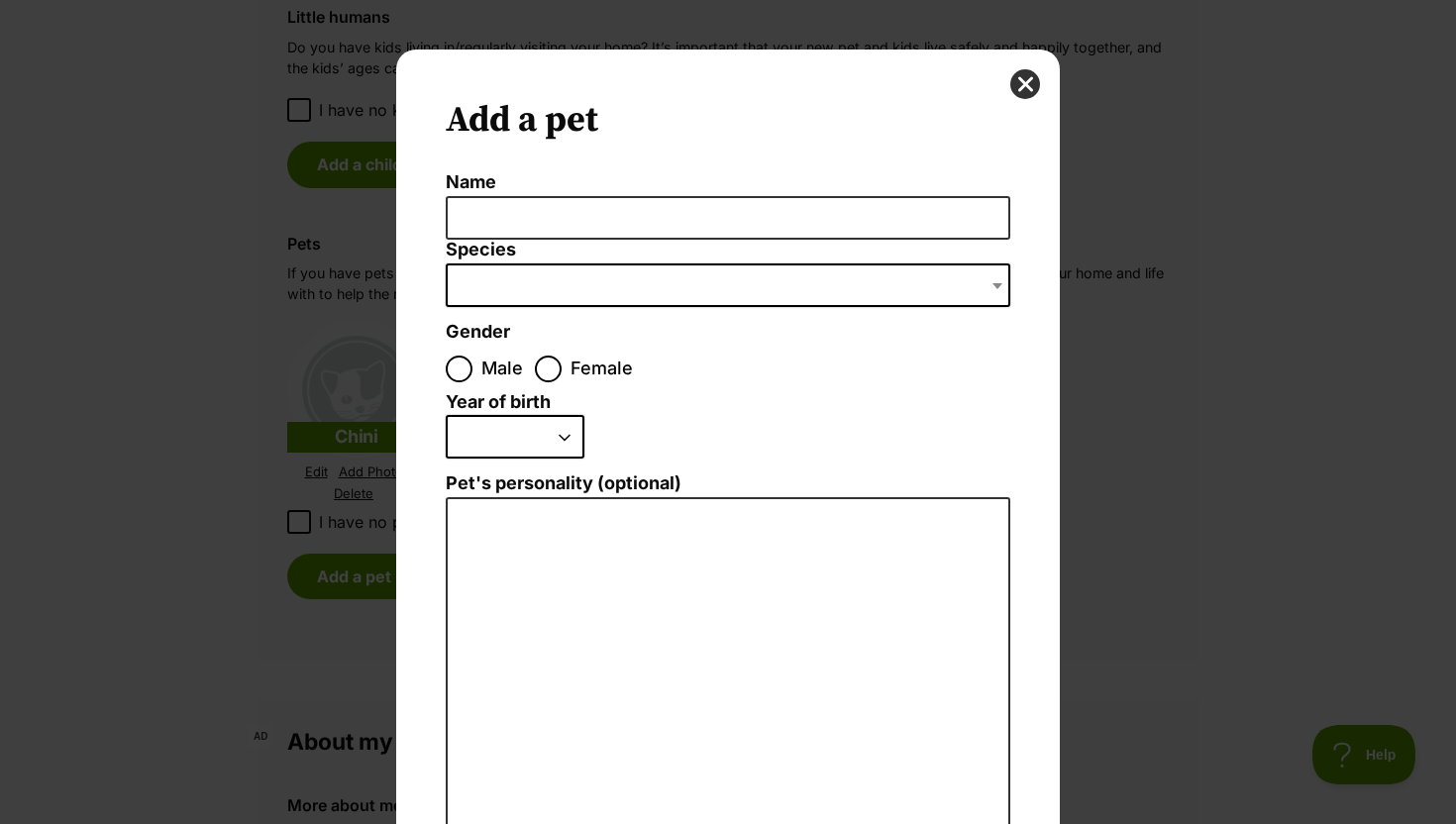 scroll, scrollTop: 0, scrollLeft: 0, axis: both 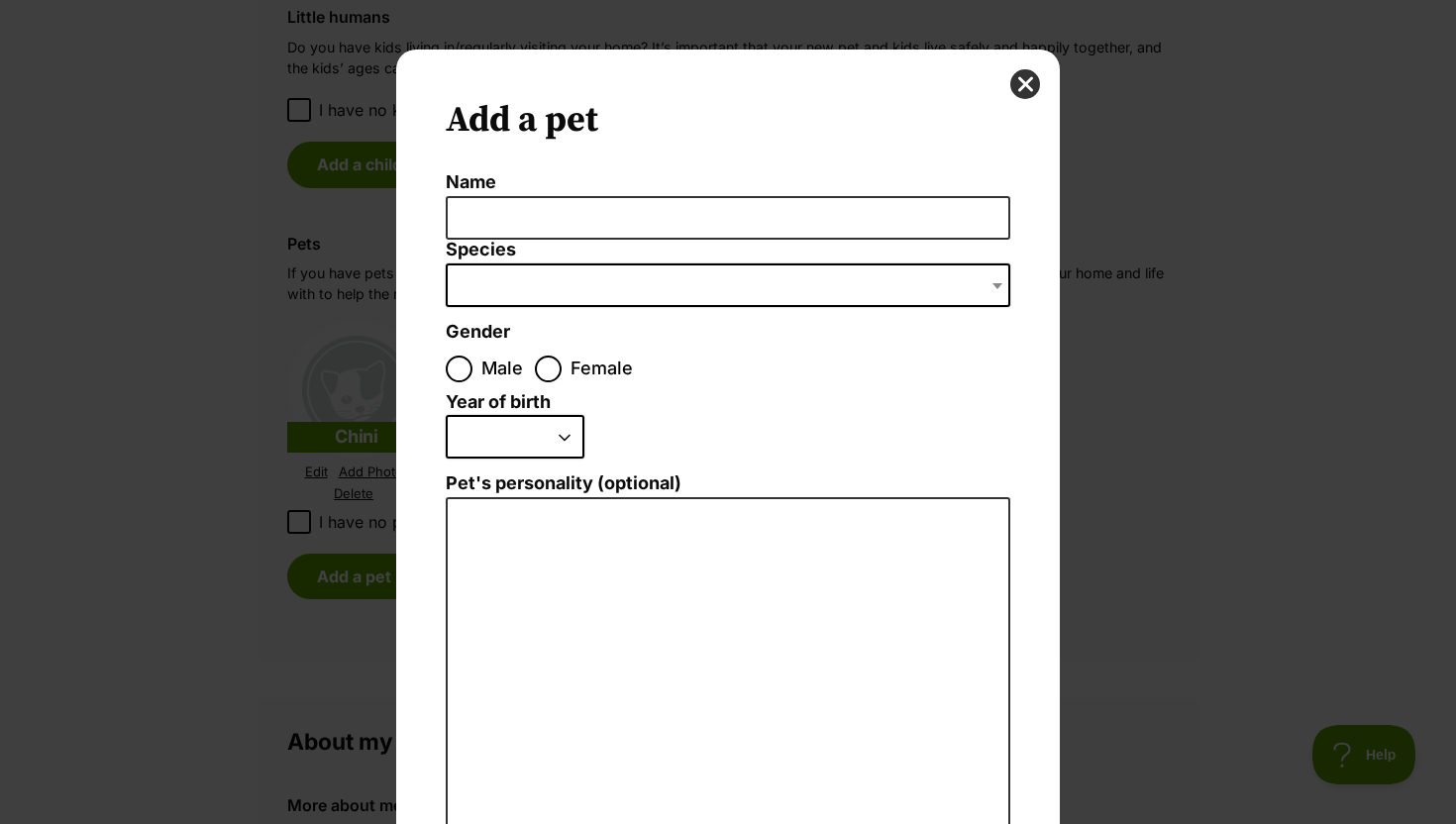click on "Add a pet
Name
Species
Bird
Cat
Dog
Farm Animal
Ferret
Guinea Pig
Horse
Rabbit
Reptile
Gender
Male
Female
Size (optional)
Small
Medium
Large
Year of birth
2025
2024
2023
2022
2021
2020
2019
2018
2017
2016
2015
2014
2013
2012
2011
2010
2009
2008
2007
2006
2005
2004
2003
2002
2001
2000
1999
1998
1997
1996
1995
Pet's personality (optional)
Create Pet" at bounding box center [728, 412] 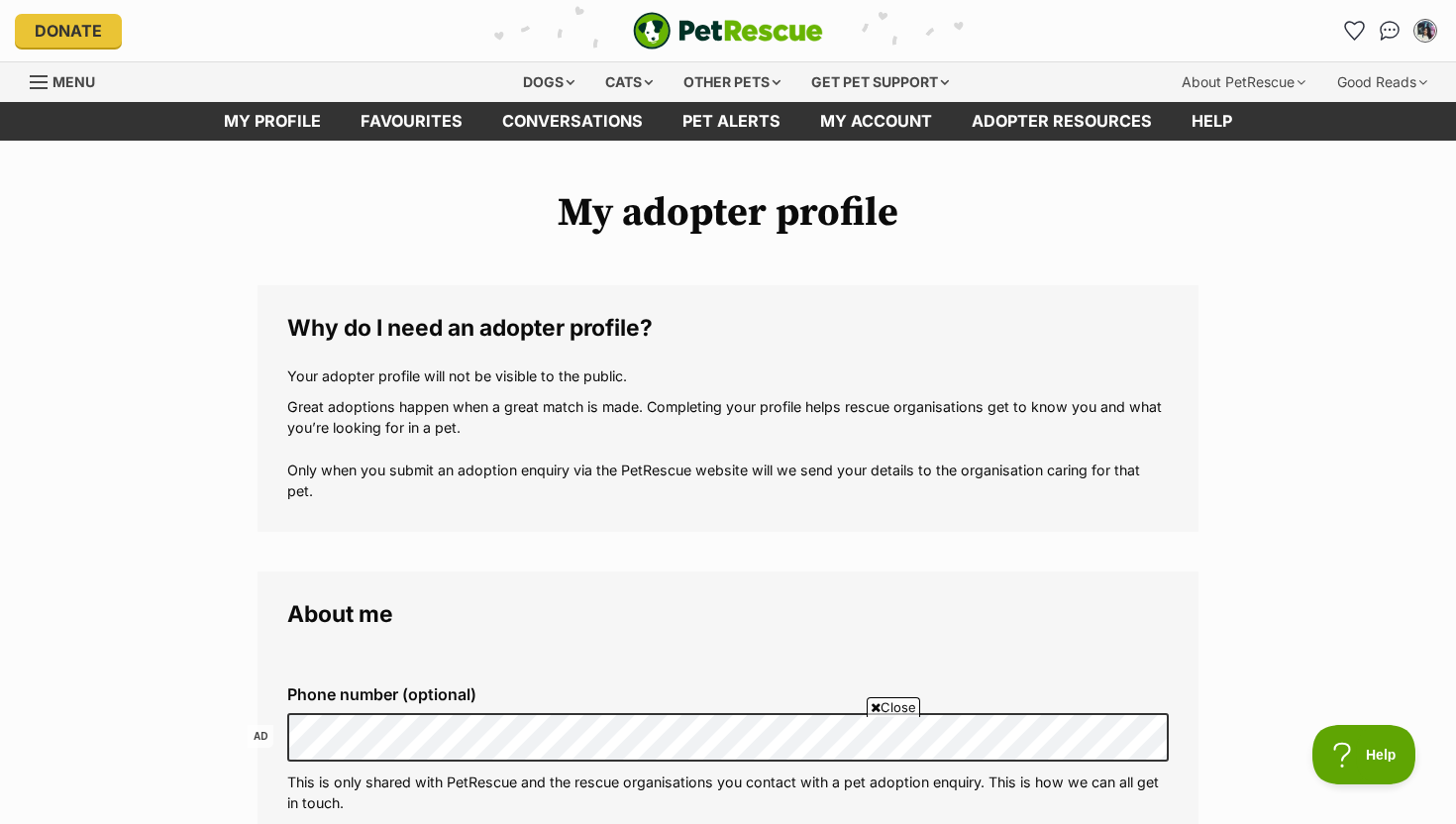 scroll, scrollTop: 1985, scrollLeft: 0, axis: vertical 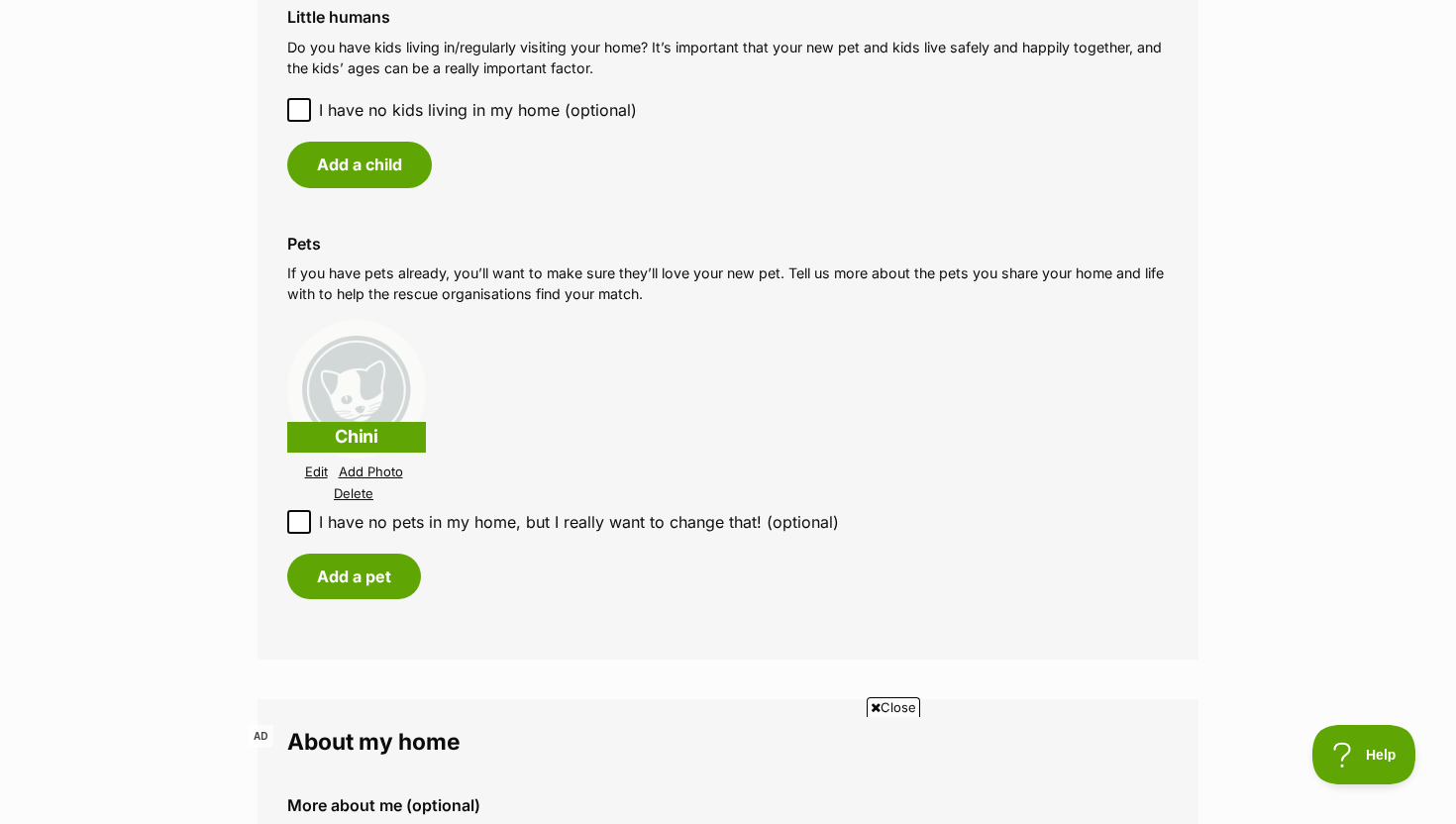 click on "Delete" at bounding box center (354, 493) 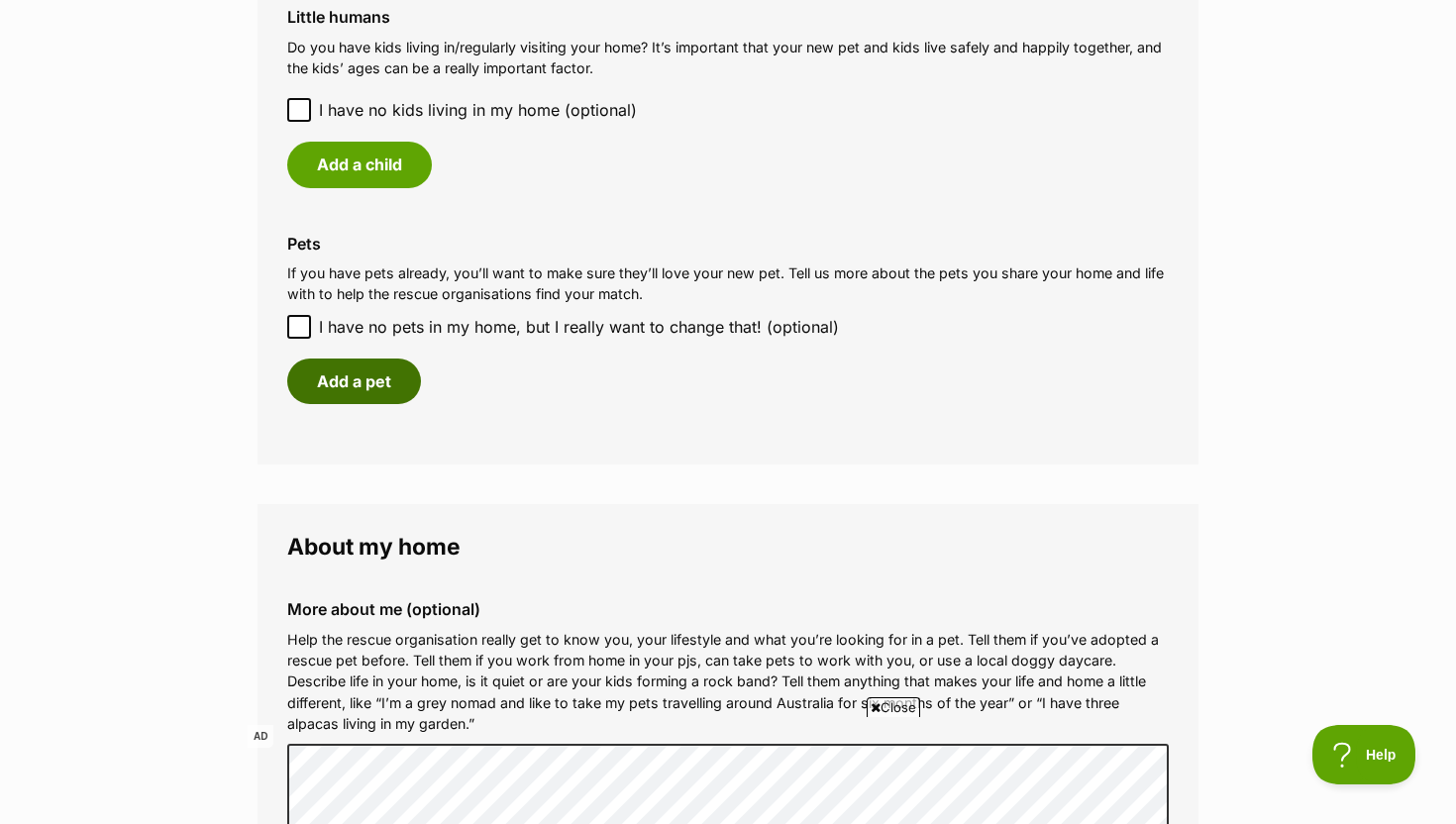 click on "Add a pet" at bounding box center (354, 381) 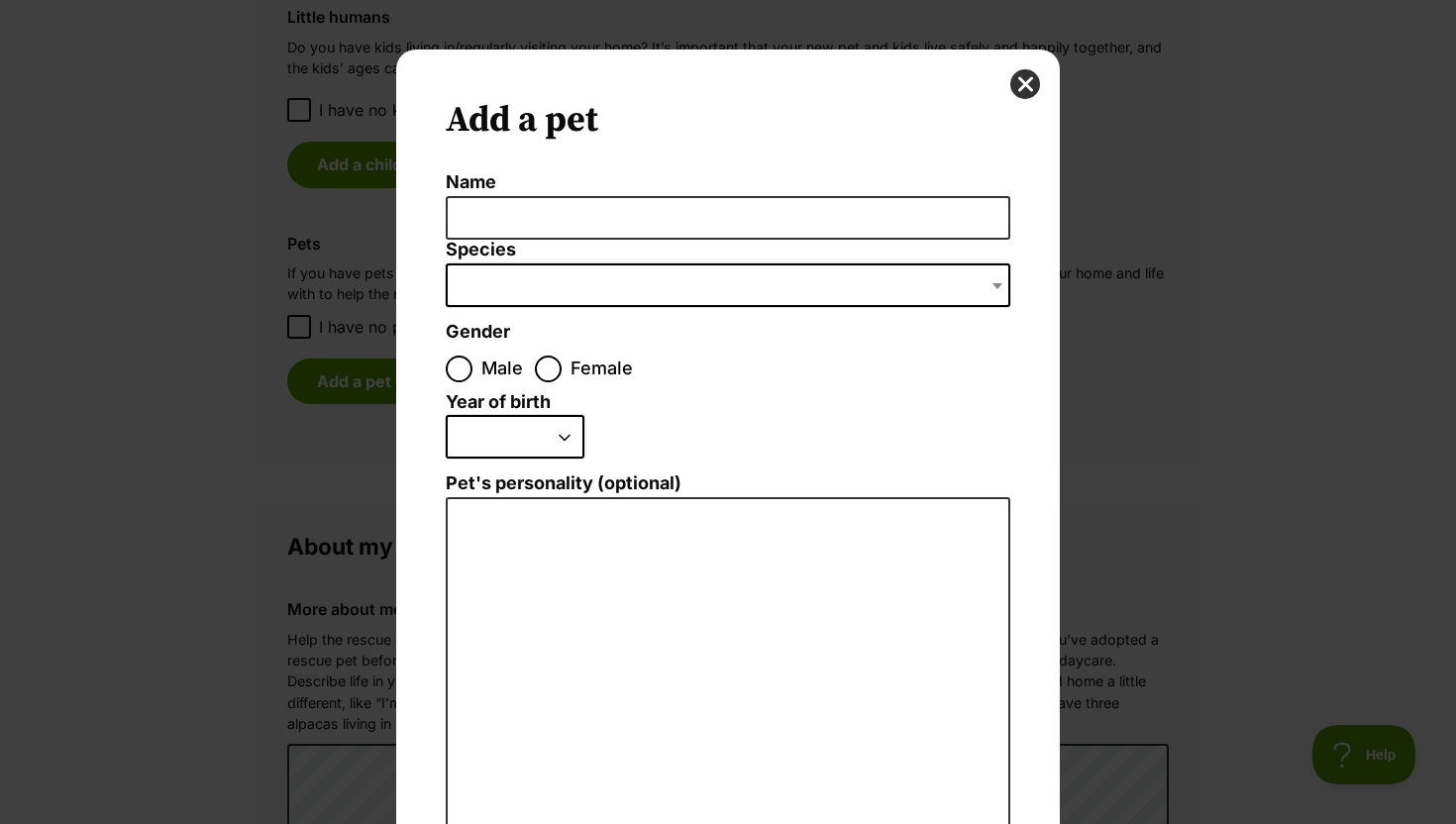 scroll, scrollTop: 0, scrollLeft: 0, axis: both 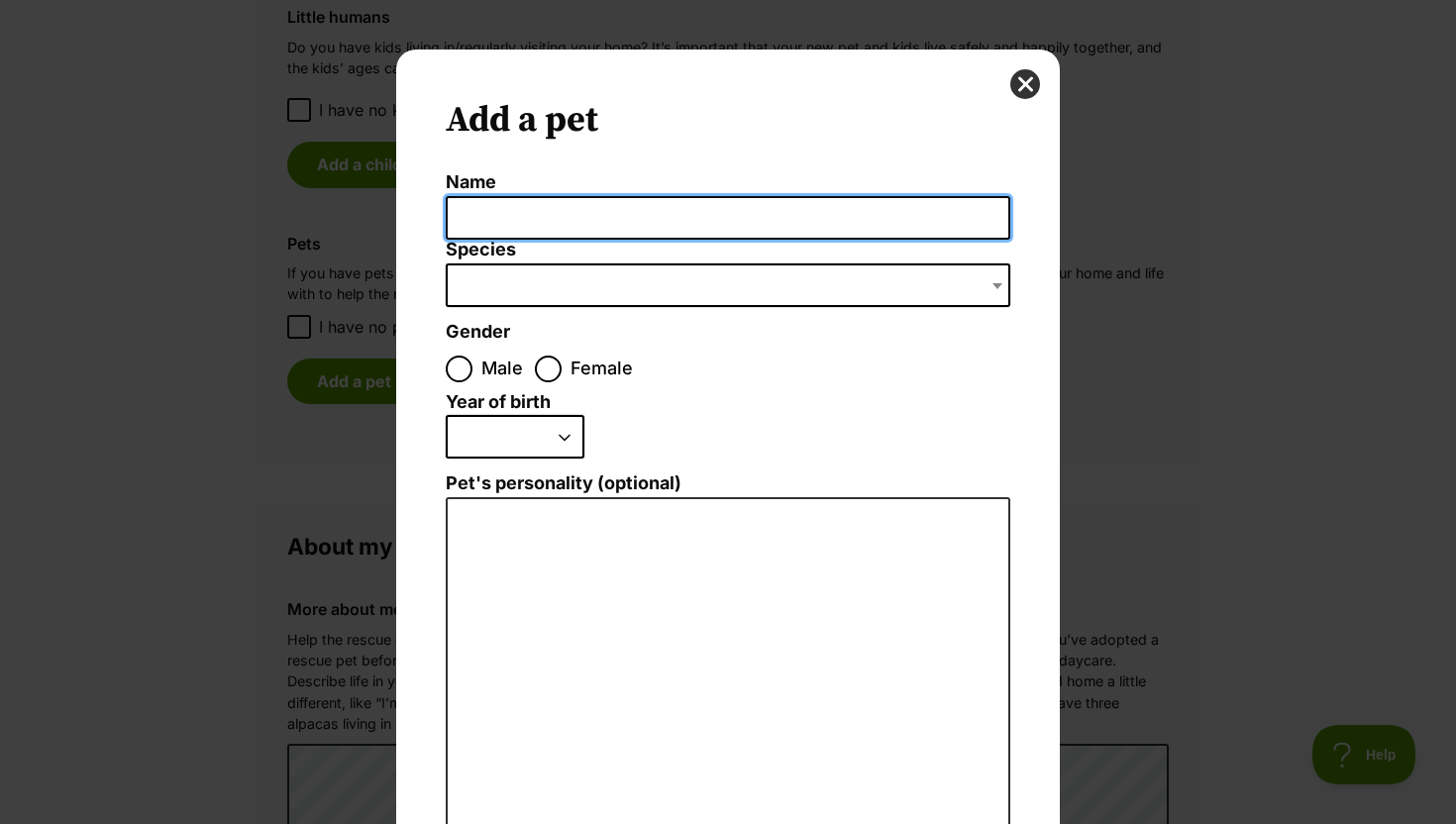 click on "Name" at bounding box center [728, 218] 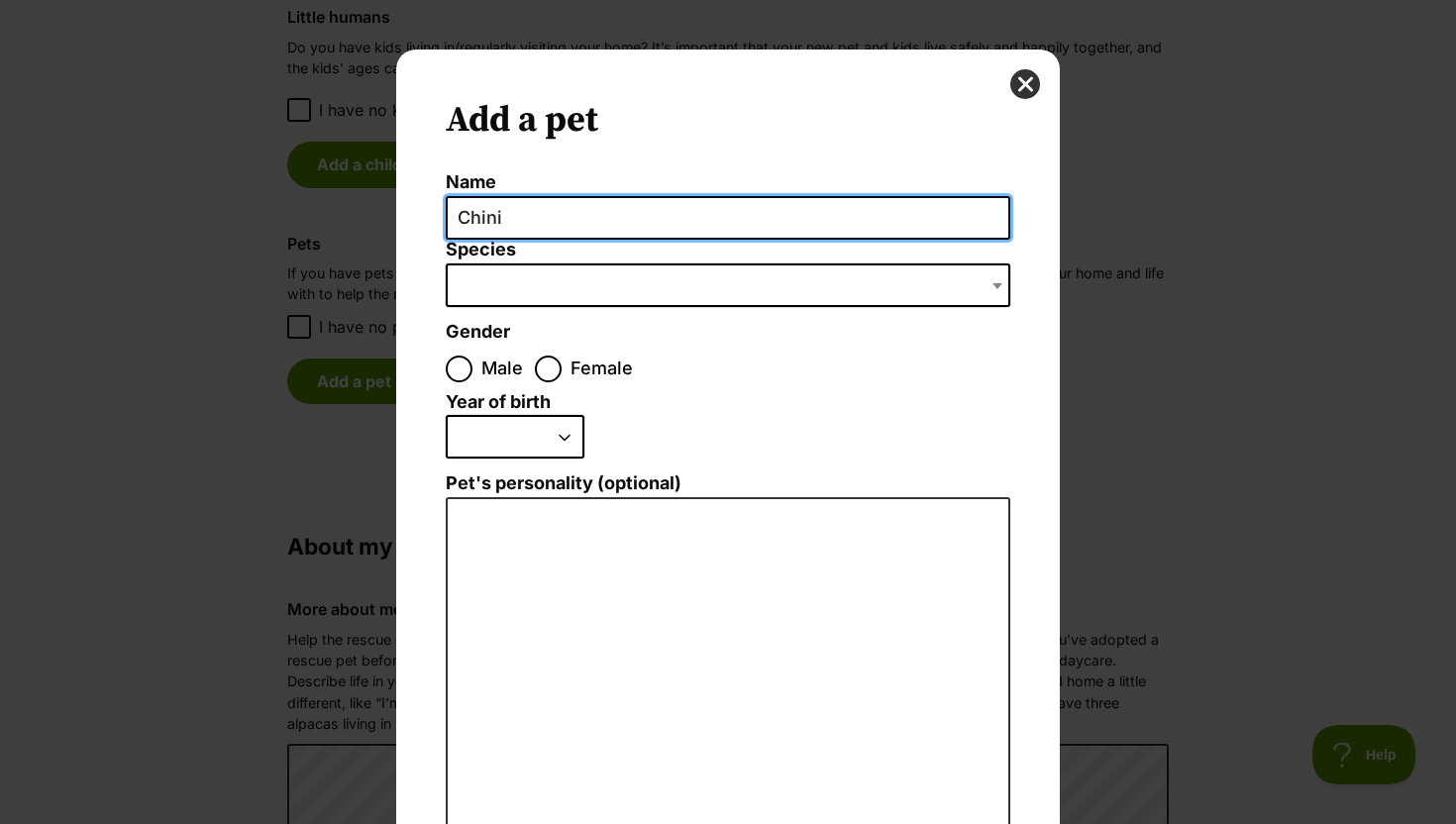 type on "Chini" 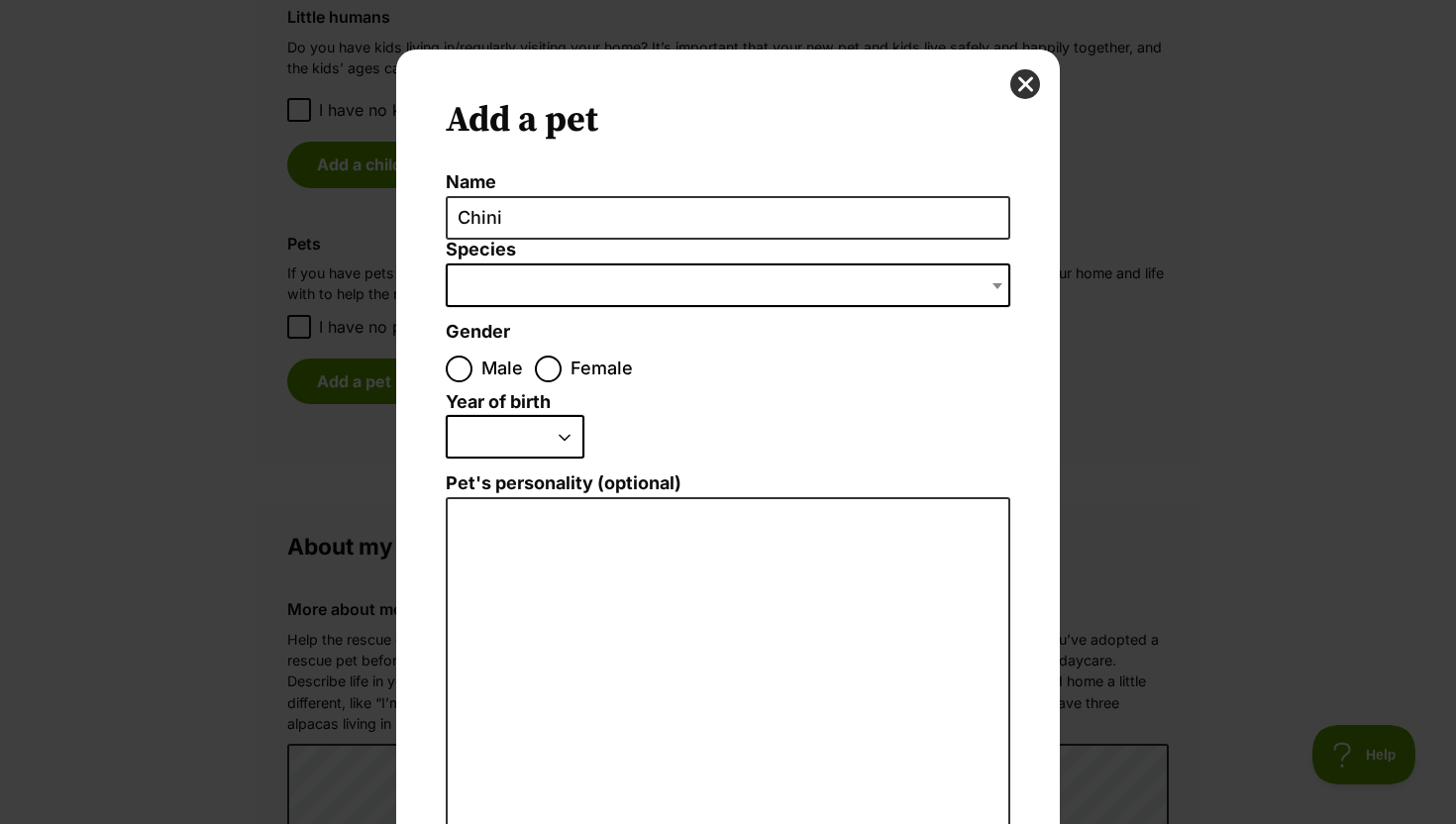 click at bounding box center (728, 285) 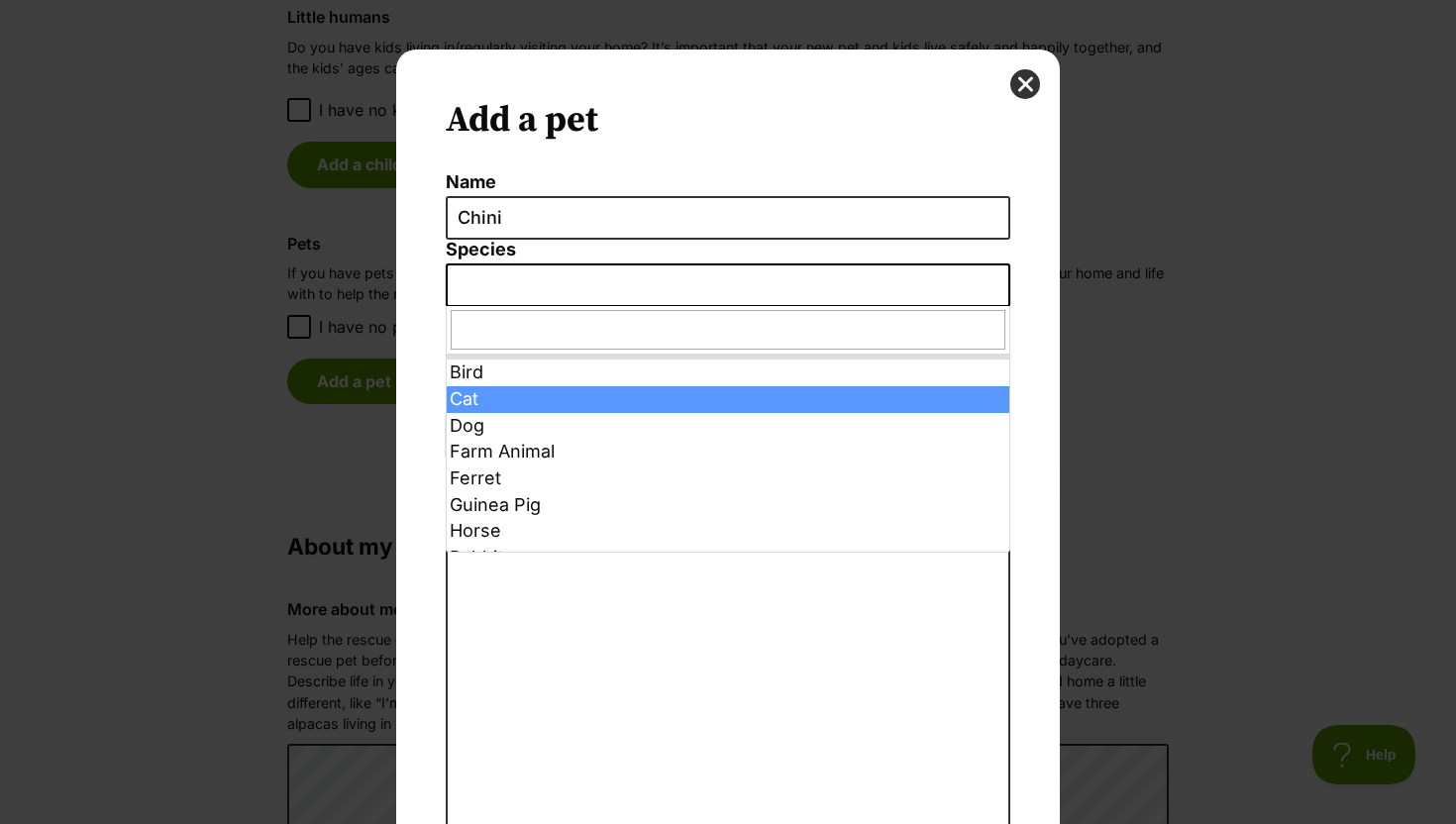 select on "2" 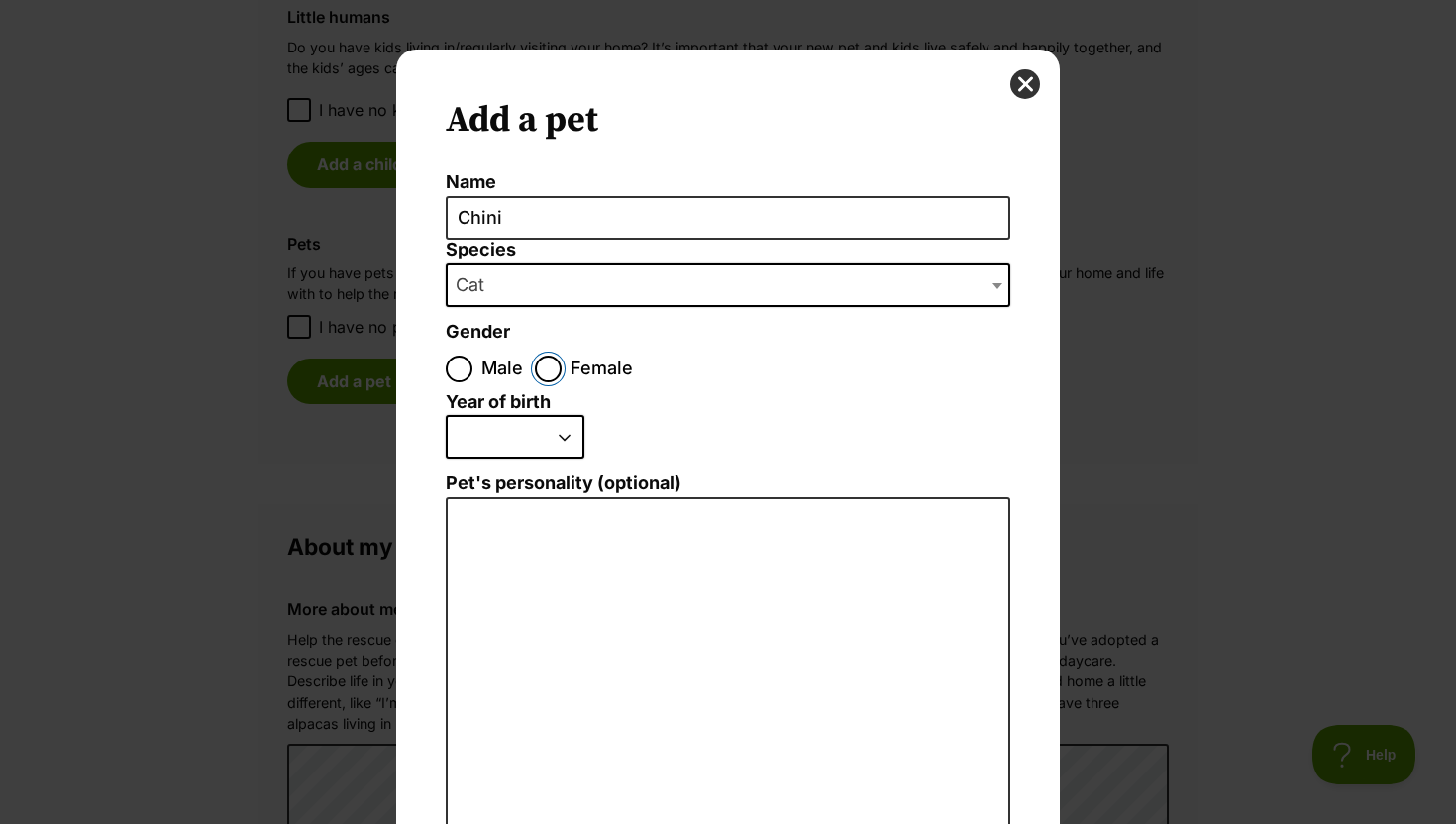 click on "Female" at bounding box center [548, 368] 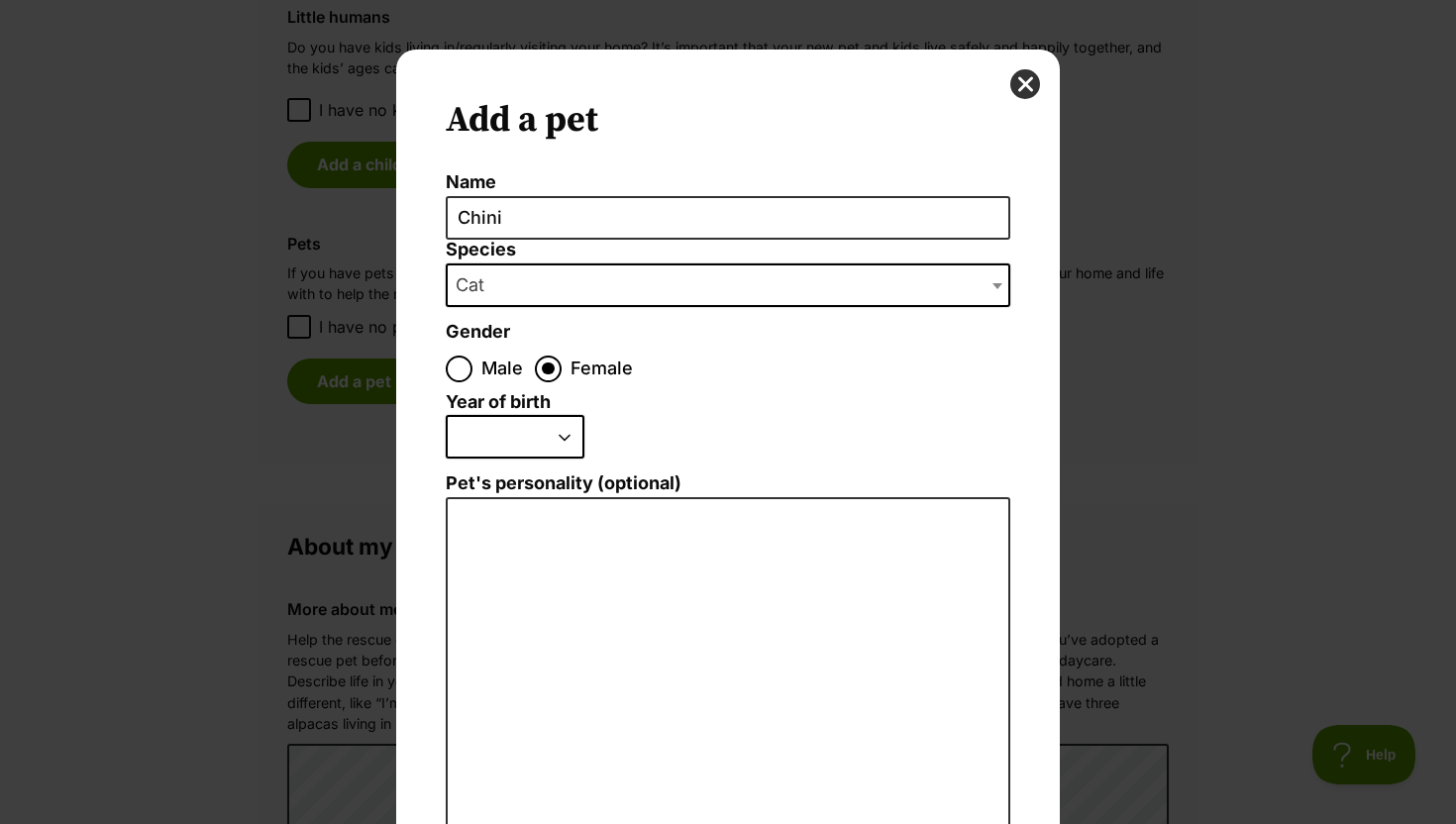 click on "2025
2024
2023
2022
2021
2020
2019
2018
2017
2016
2015
2014
2013
2012
2011
2010
2009
2008
2007
2006
2005
2004
2003
2002
2001
2000
1999
1998
1997
1996
1995" at bounding box center [515, 437] 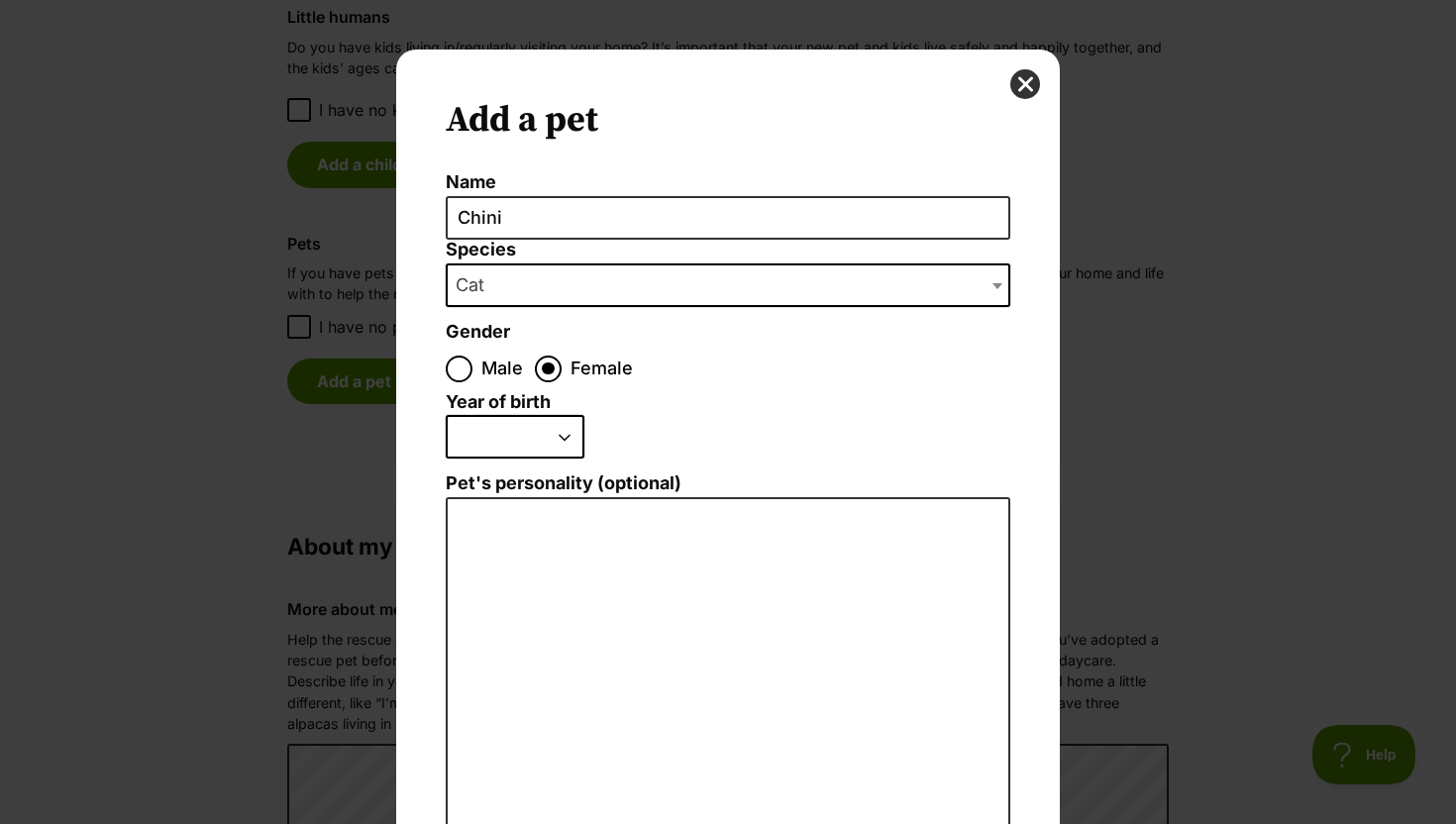 select on "2023" 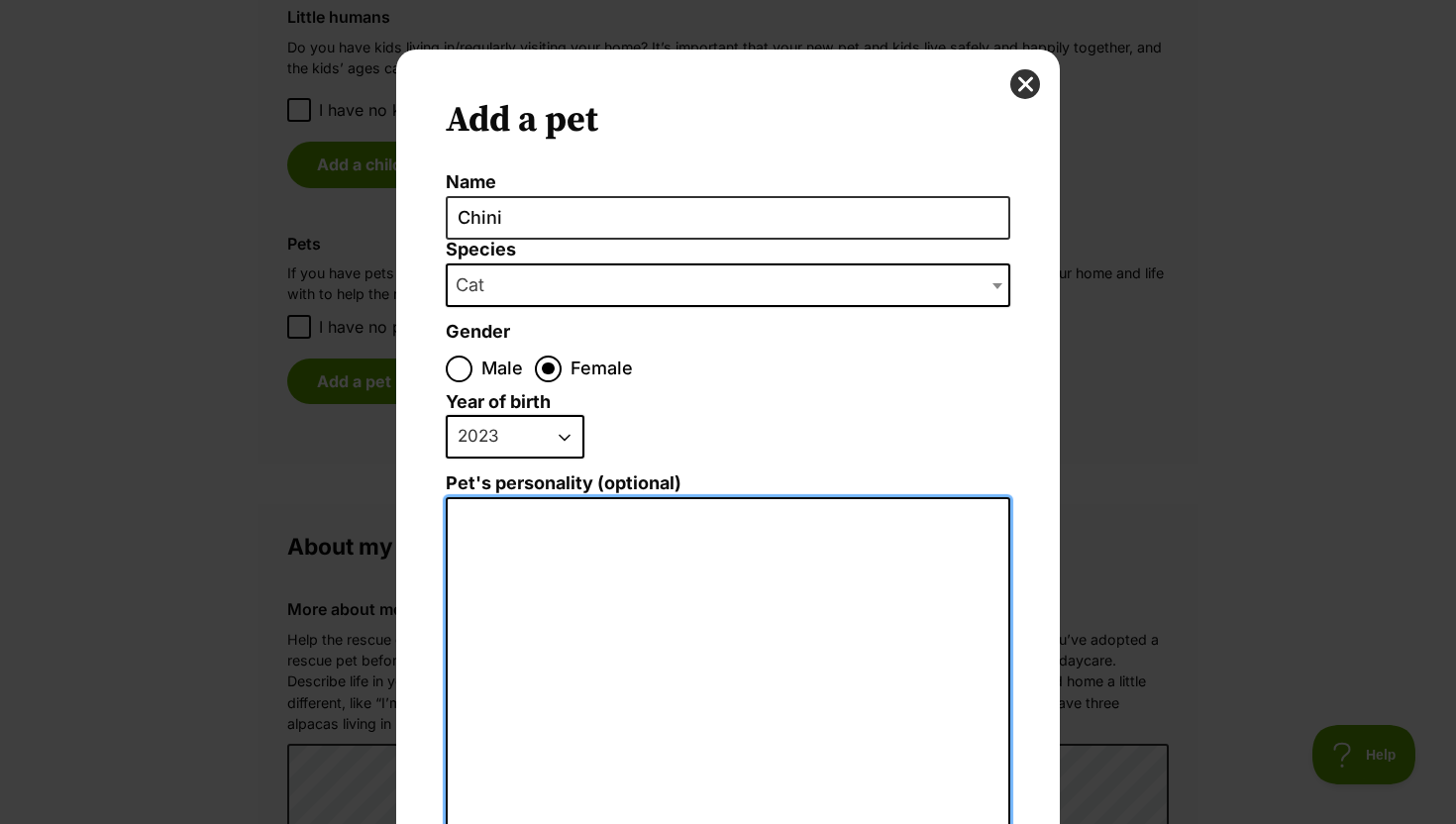 click on "Pet's personality (optional)" at bounding box center (728, 714) 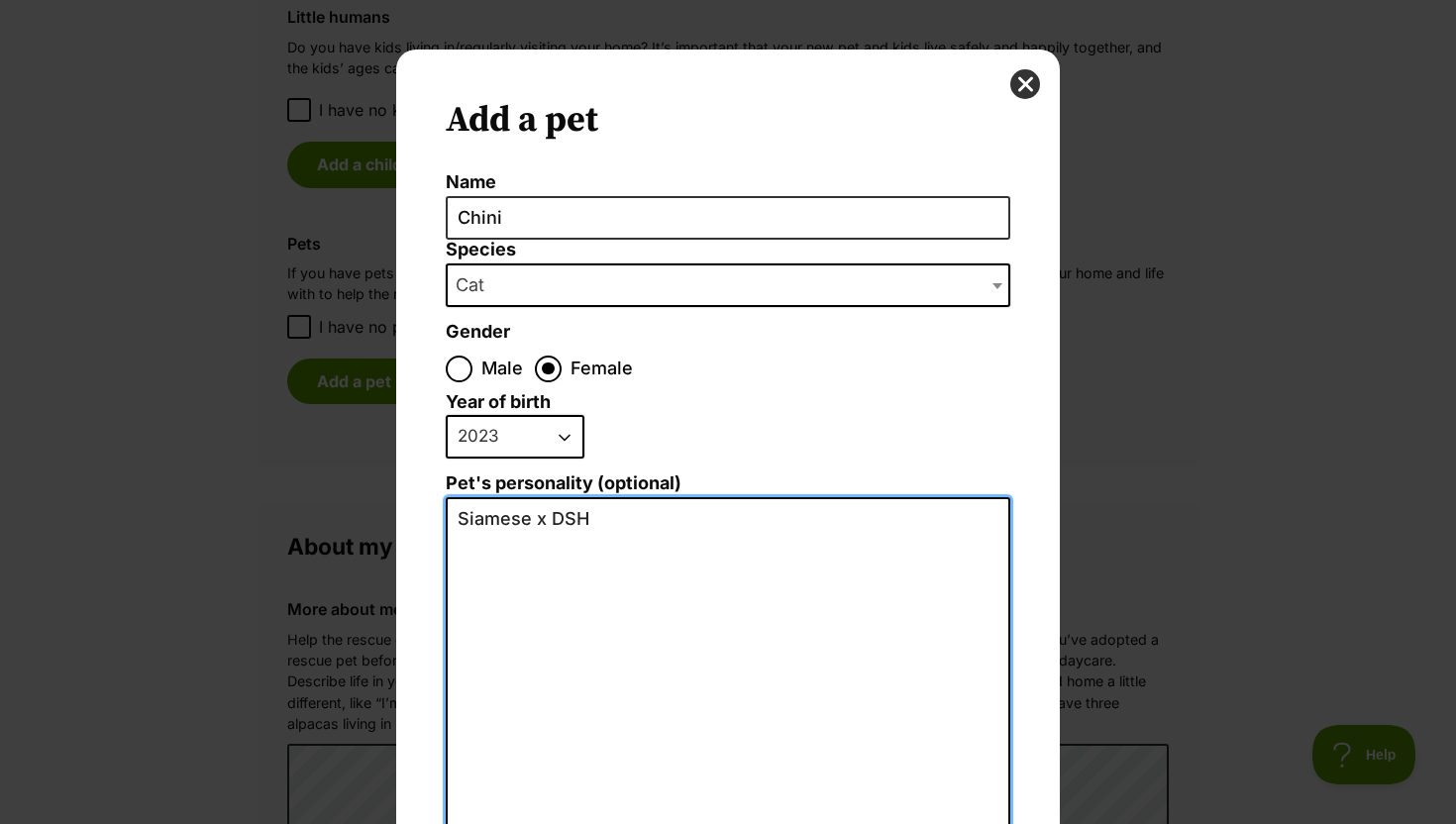 scroll, scrollTop: 0, scrollLeft: 0, axis: both 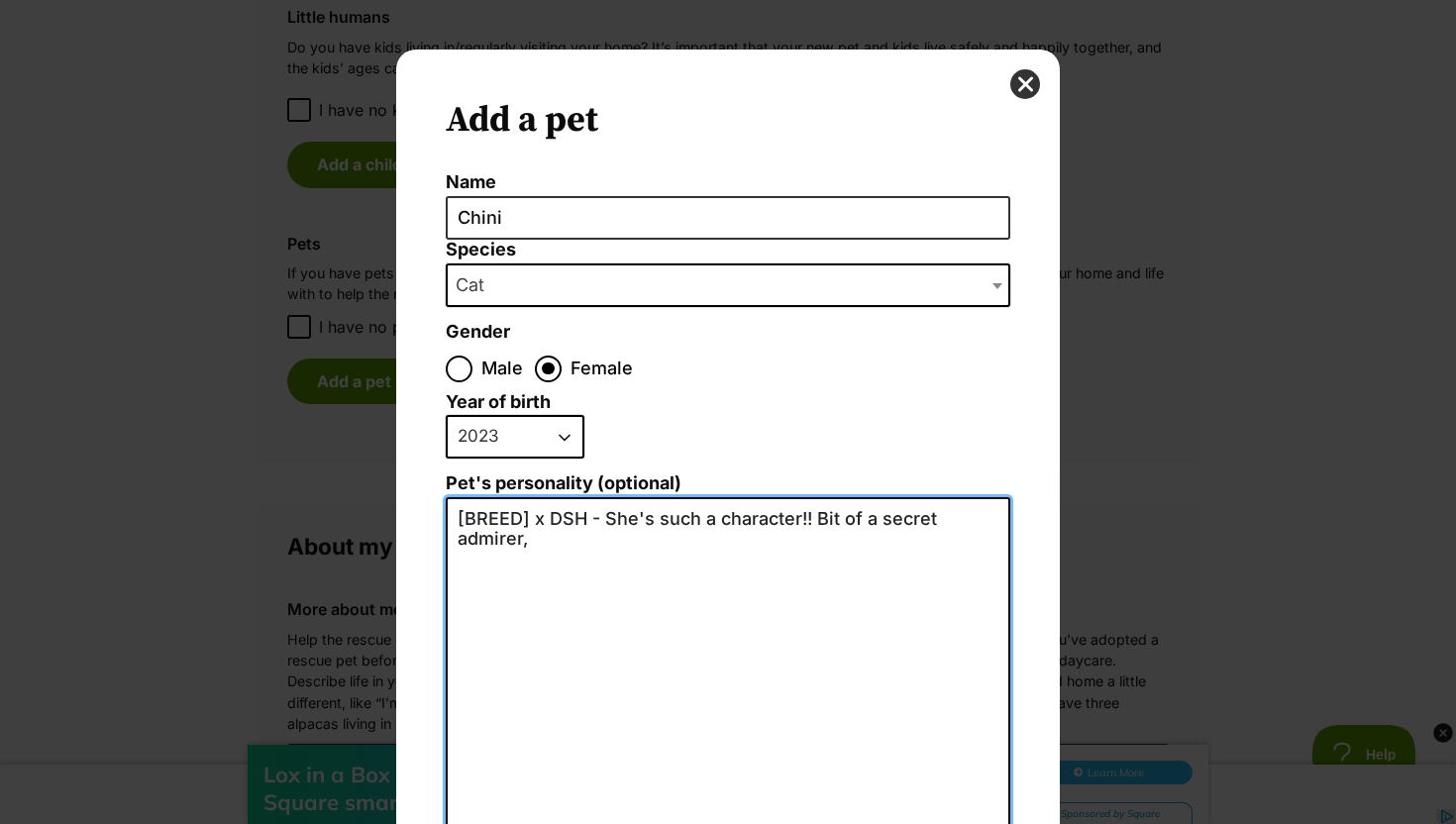 drag, startPoint x: 815, startPoint y: 520, endPoint x: 850, endPoint y: 559, distance: 52.40229 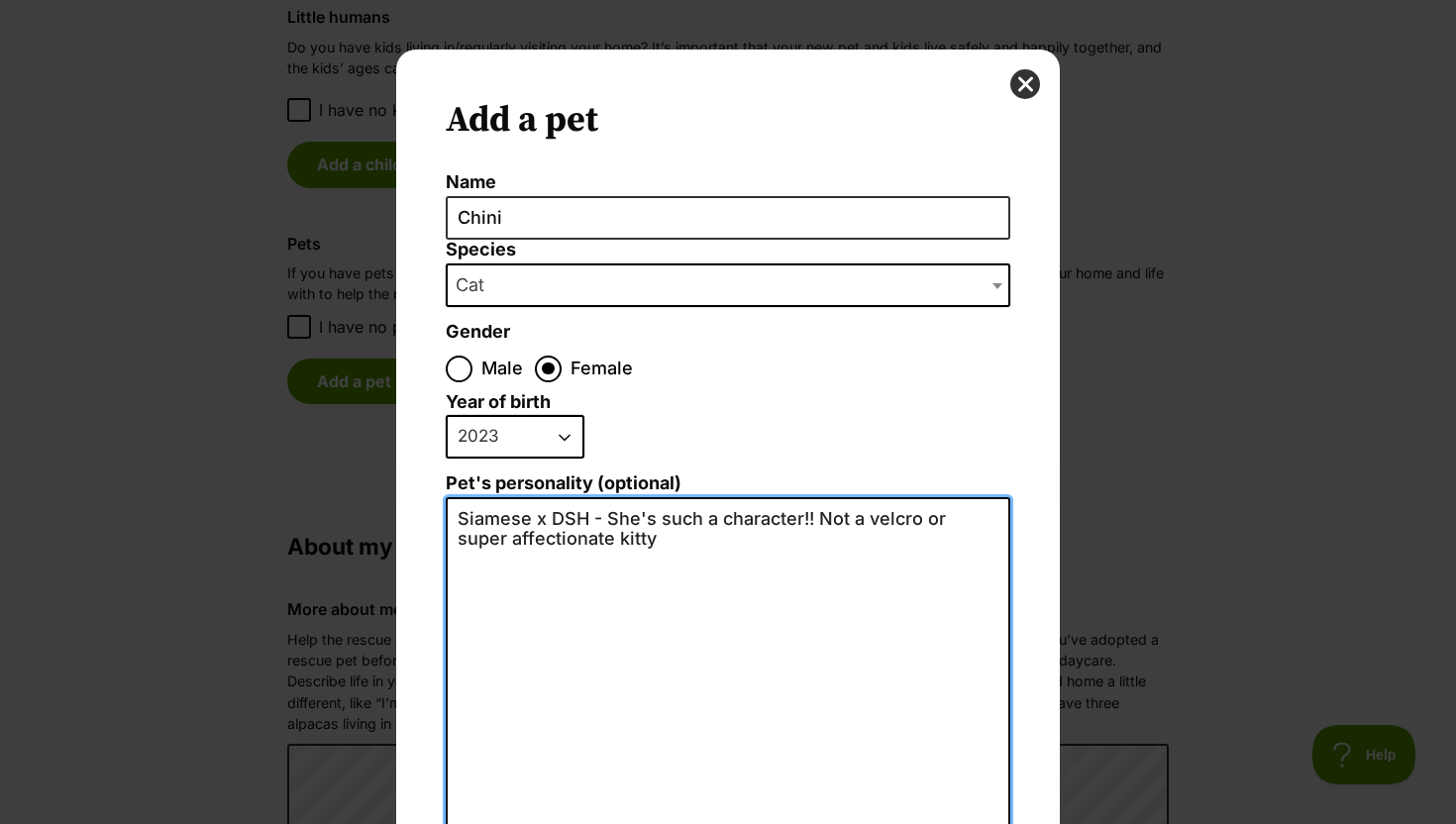 drag, startPoint x: 813, startPoint y: 514, endPoint x: 836, endPoint y: 564, distance: 55.03635 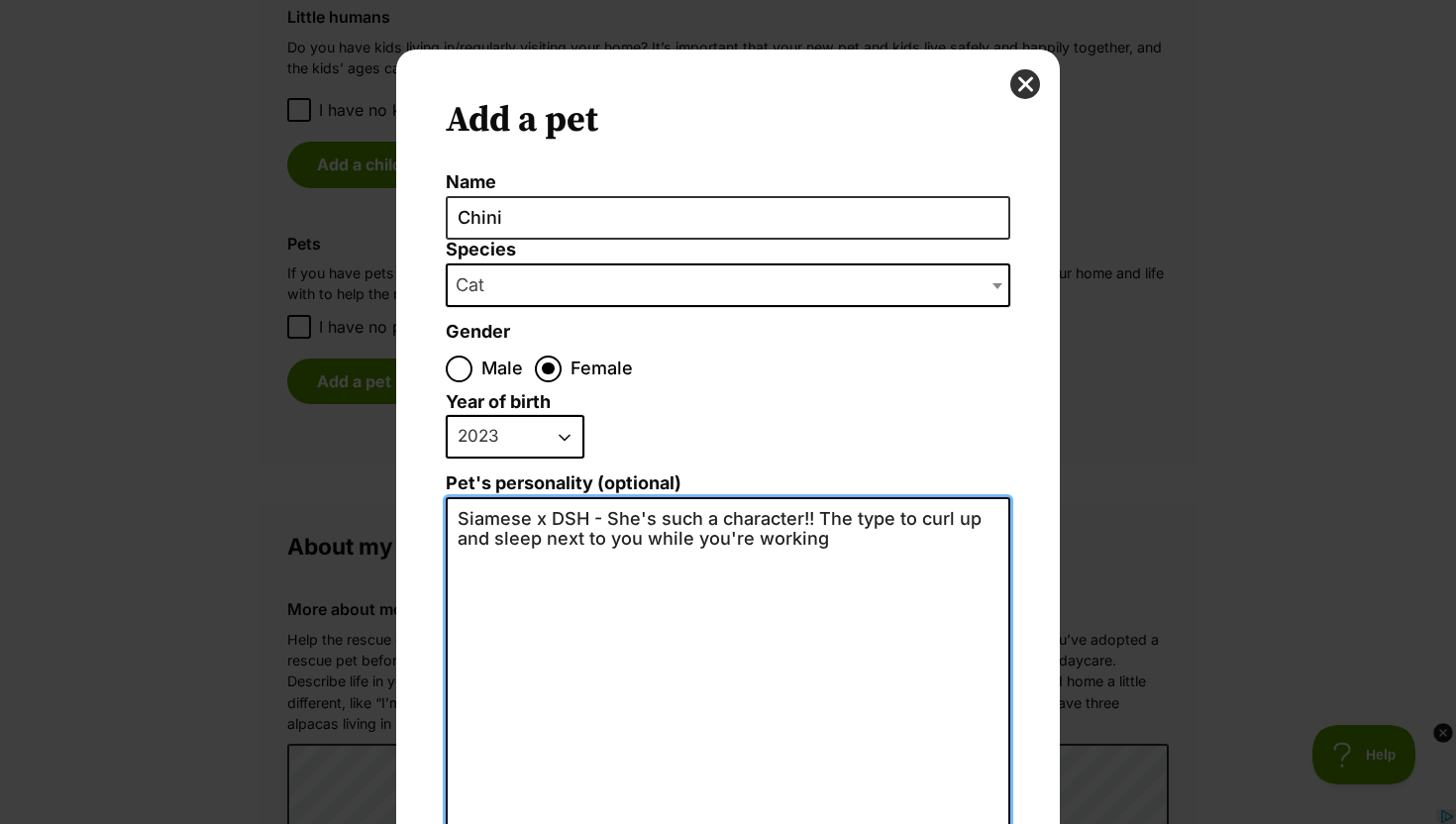 scroll, scrollTop: 0, scrollLeft: 0, axis: both 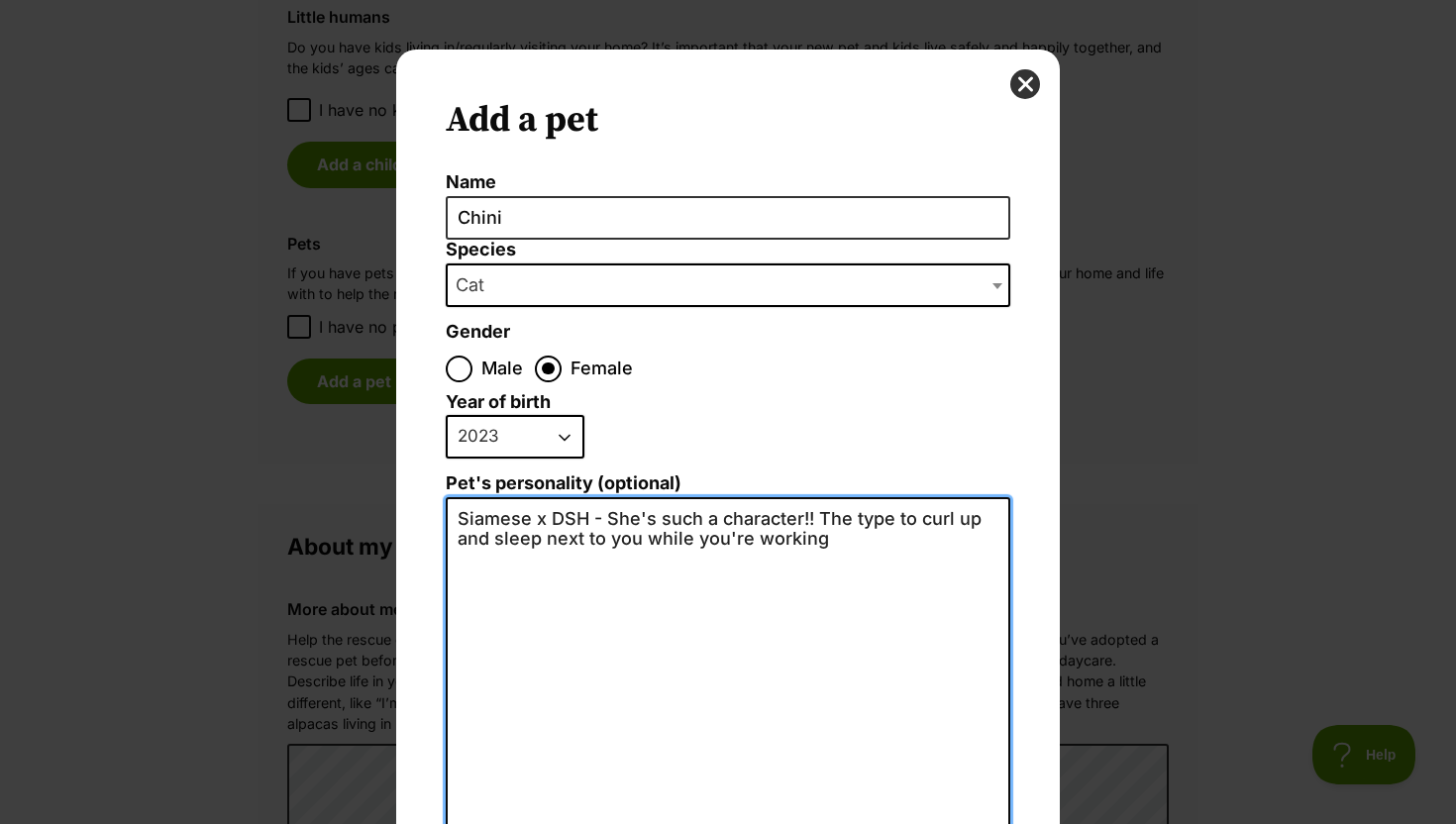 drag, startPoint x: 816, startPoint y: 516, endPoint x: 841, endPoint y: 546, distance: 39.051248 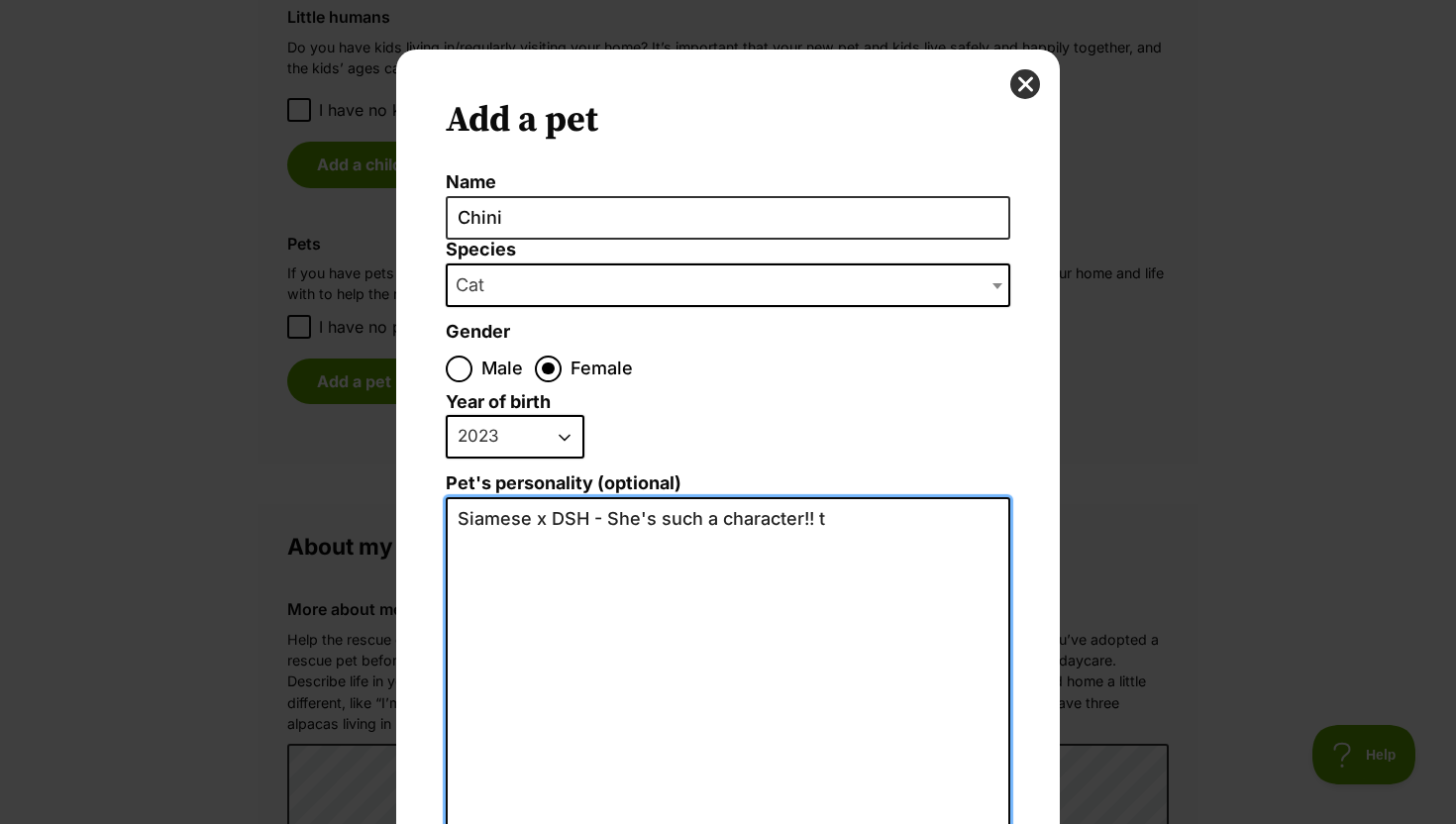 scroll, scrollTop: 0, scrollLeft: 0, axis: both 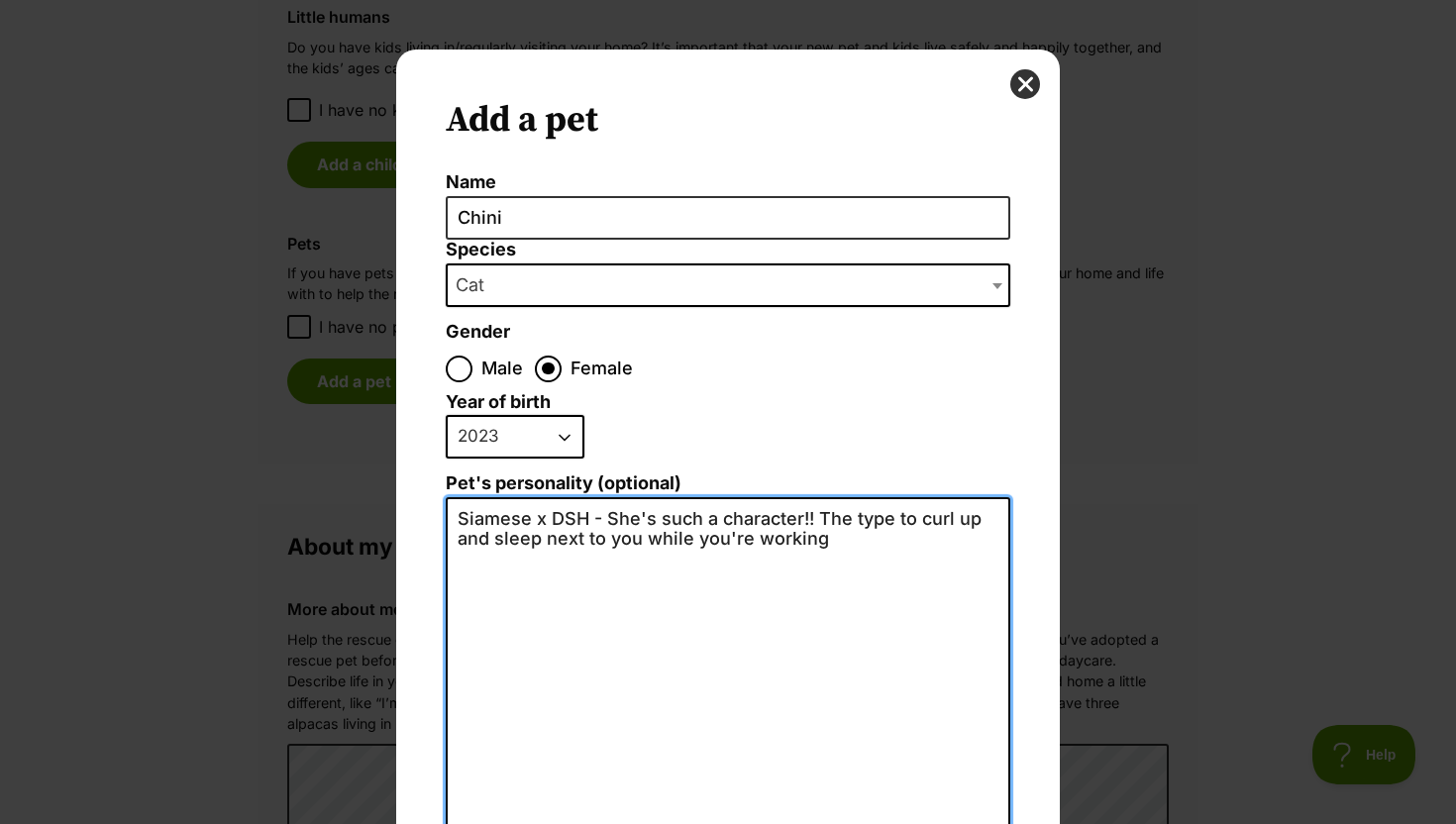 click on "Siamese x DSH - She's such a character!! The type to curl up and sleep next to you while you're working" at bounding box center [728, 714] 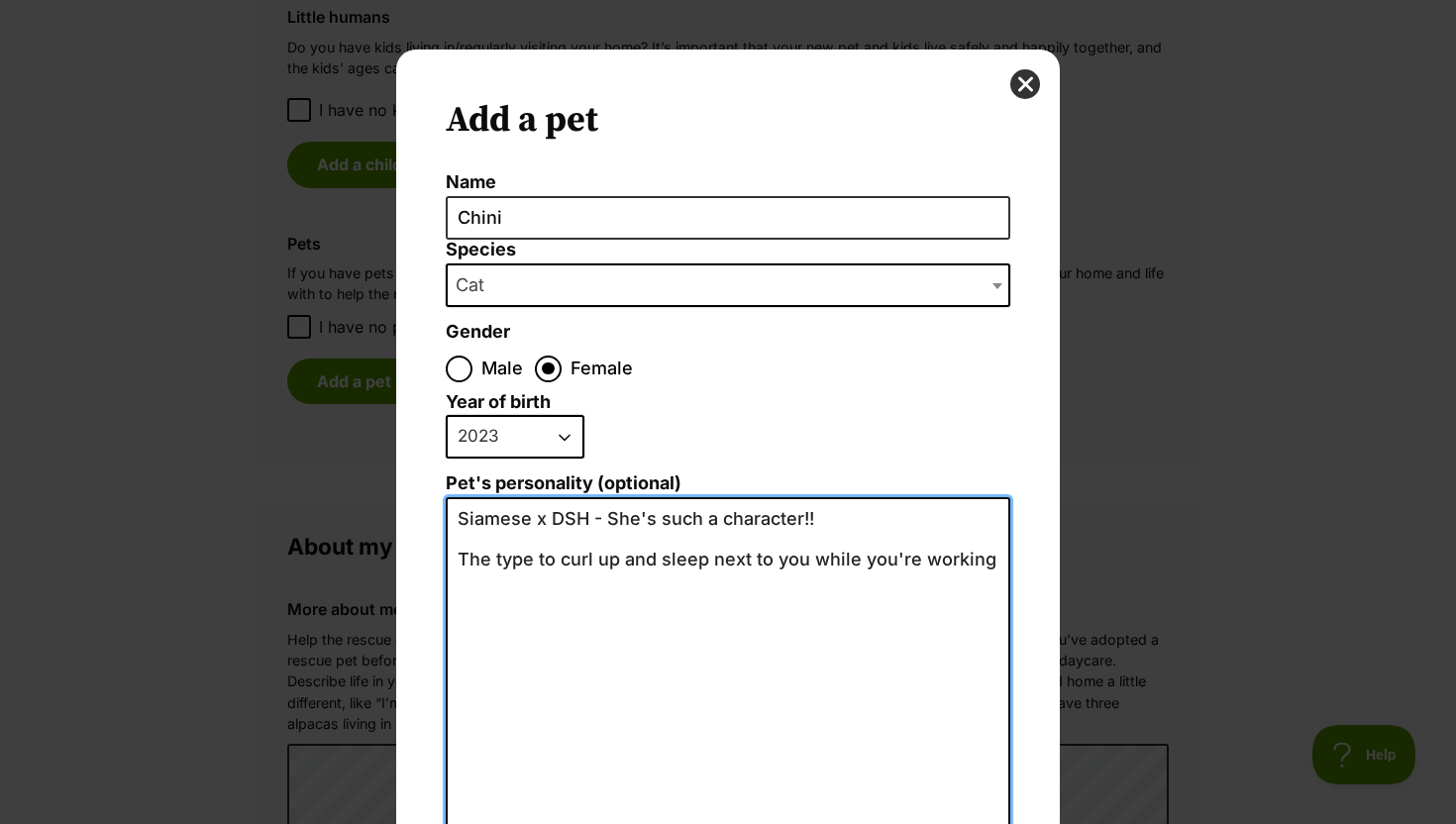 click on "Siamese x DSH - She's such a character!!
The type to curl up and sleep next to you while you're working" at bounding box center (728, 714) 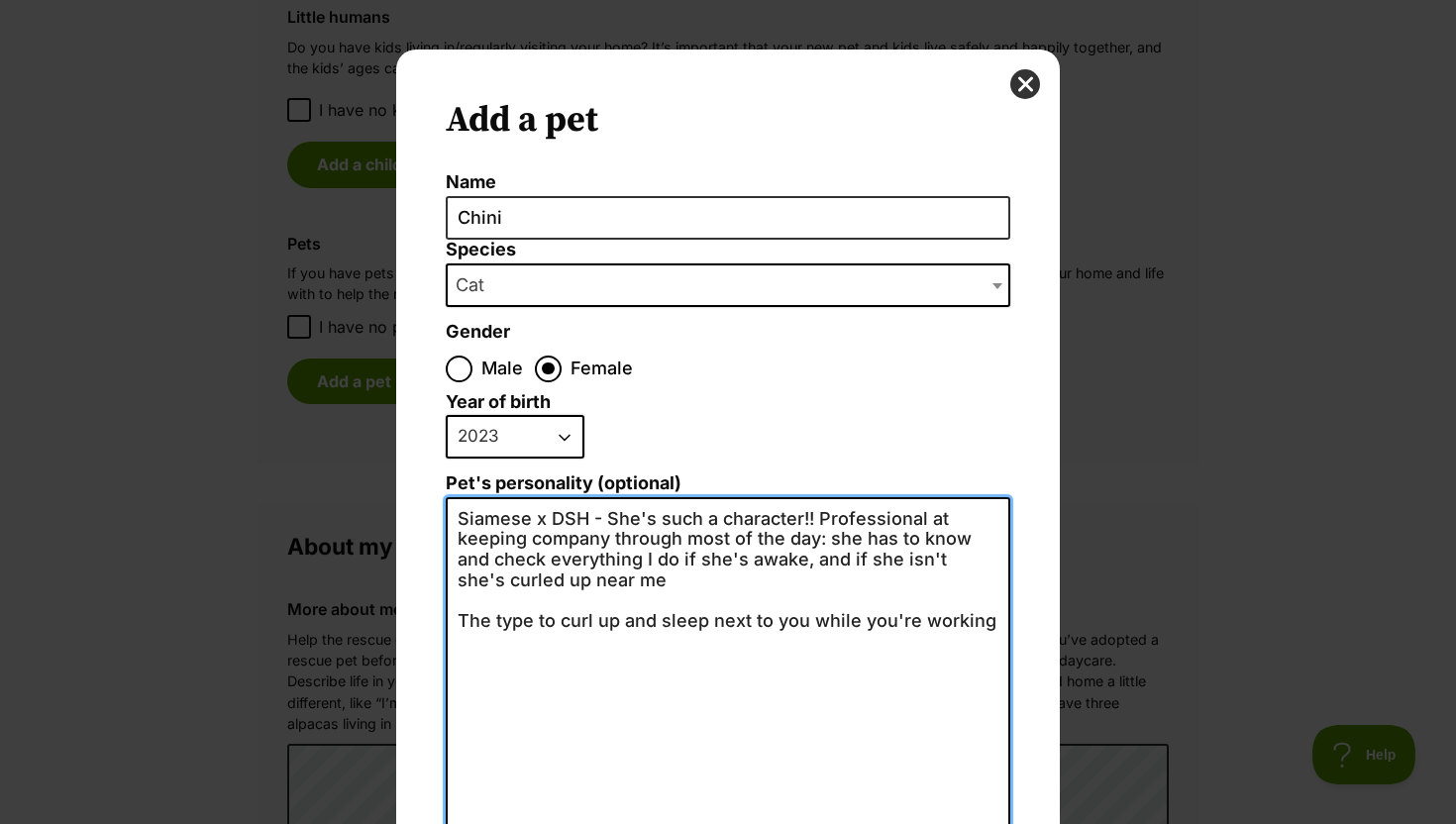 click on "Siamese x DSH - She's such a character!! Professional at keeping company through most of the day: she has to know and check everything I do if she's awake, and if she isn't she's curled up near me
The type to curl up and sleep next to you while you're working" at bounding box center [728, 714] 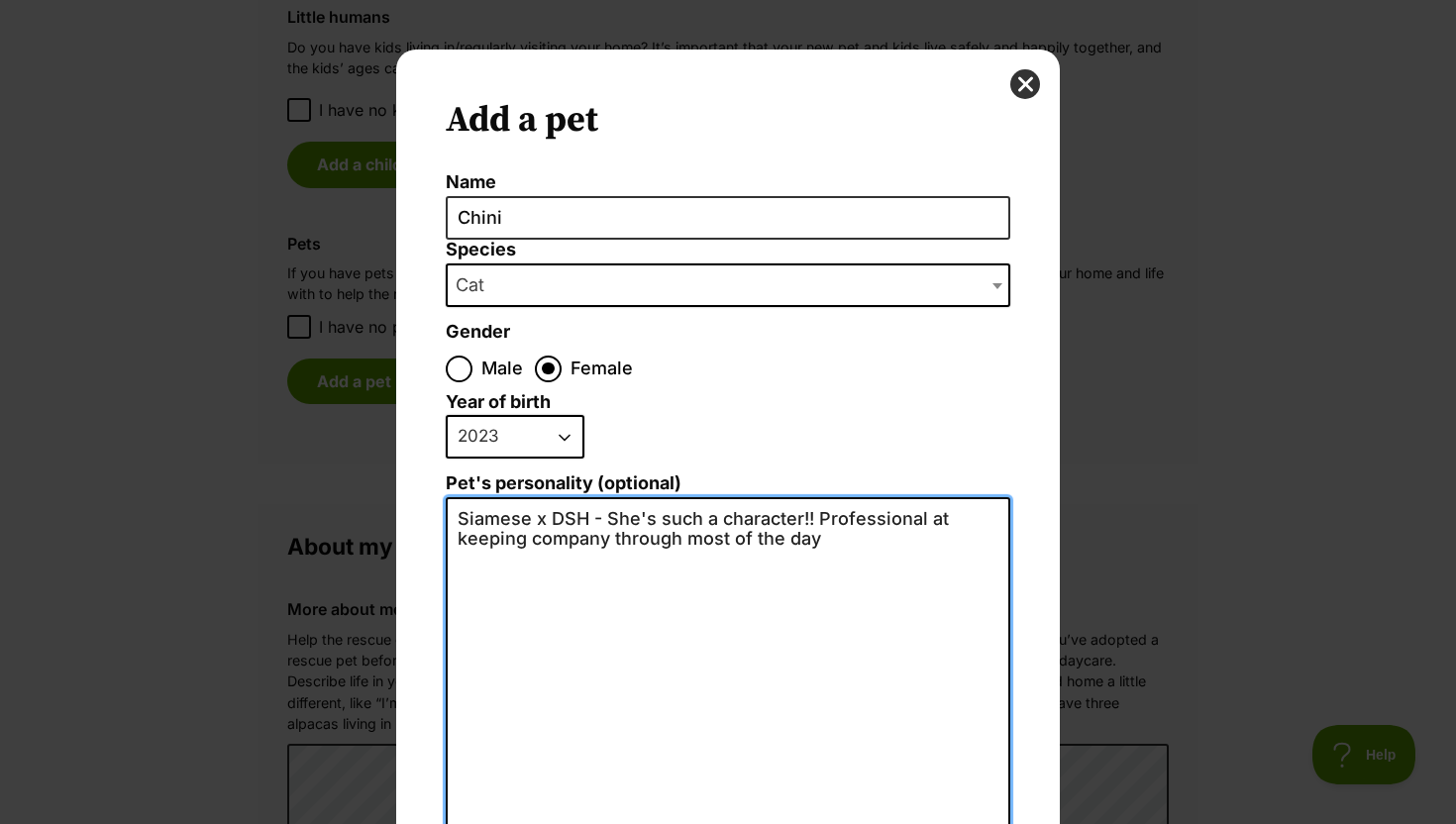 drag, startPoint x: 812, startPoint y: 514, endPoint x: 875, endPoint y: 596, distance: 103.40696 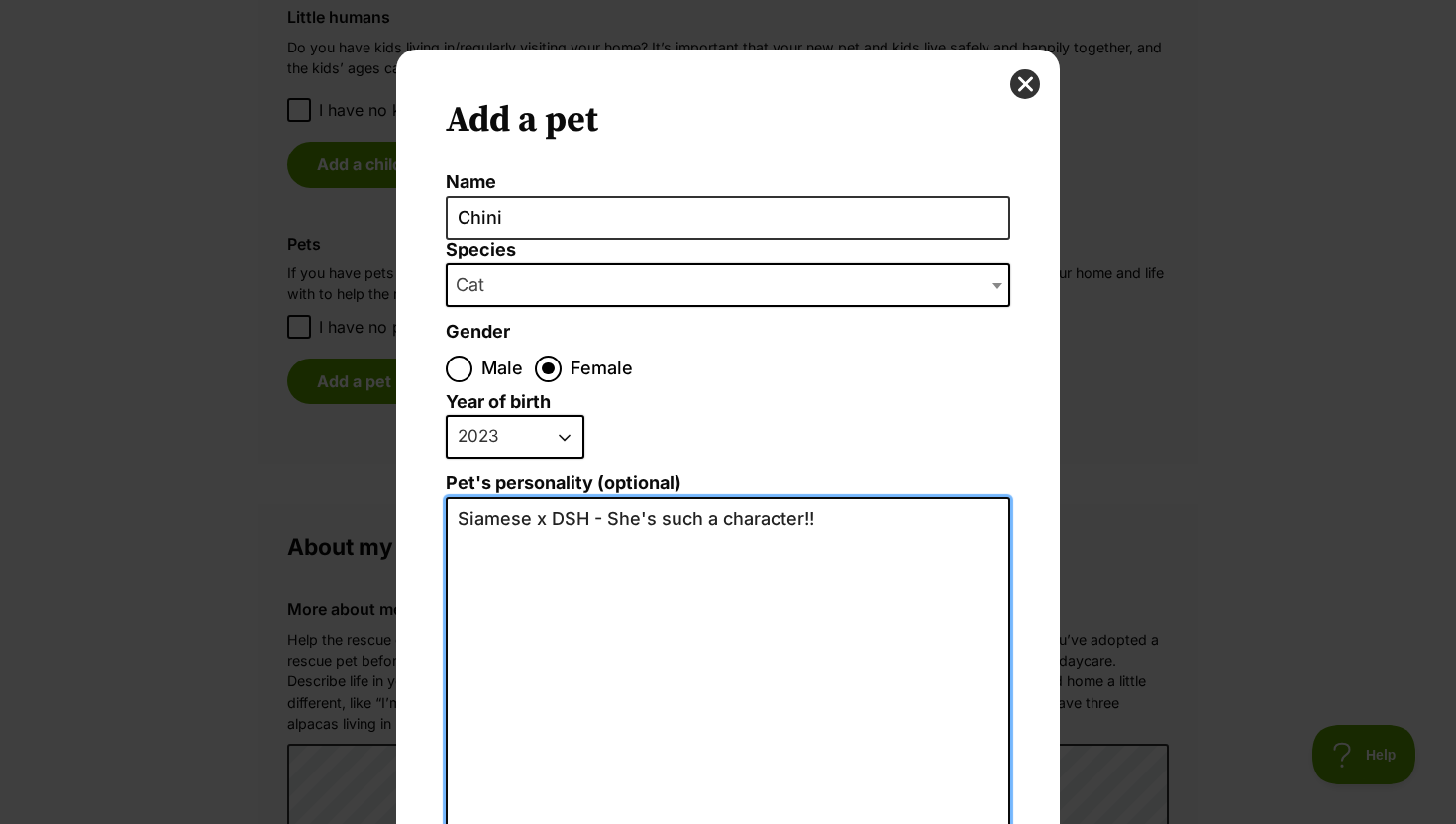 click on "Siamese x DSH - She's such a character!!" at bounding box center [728, 714] 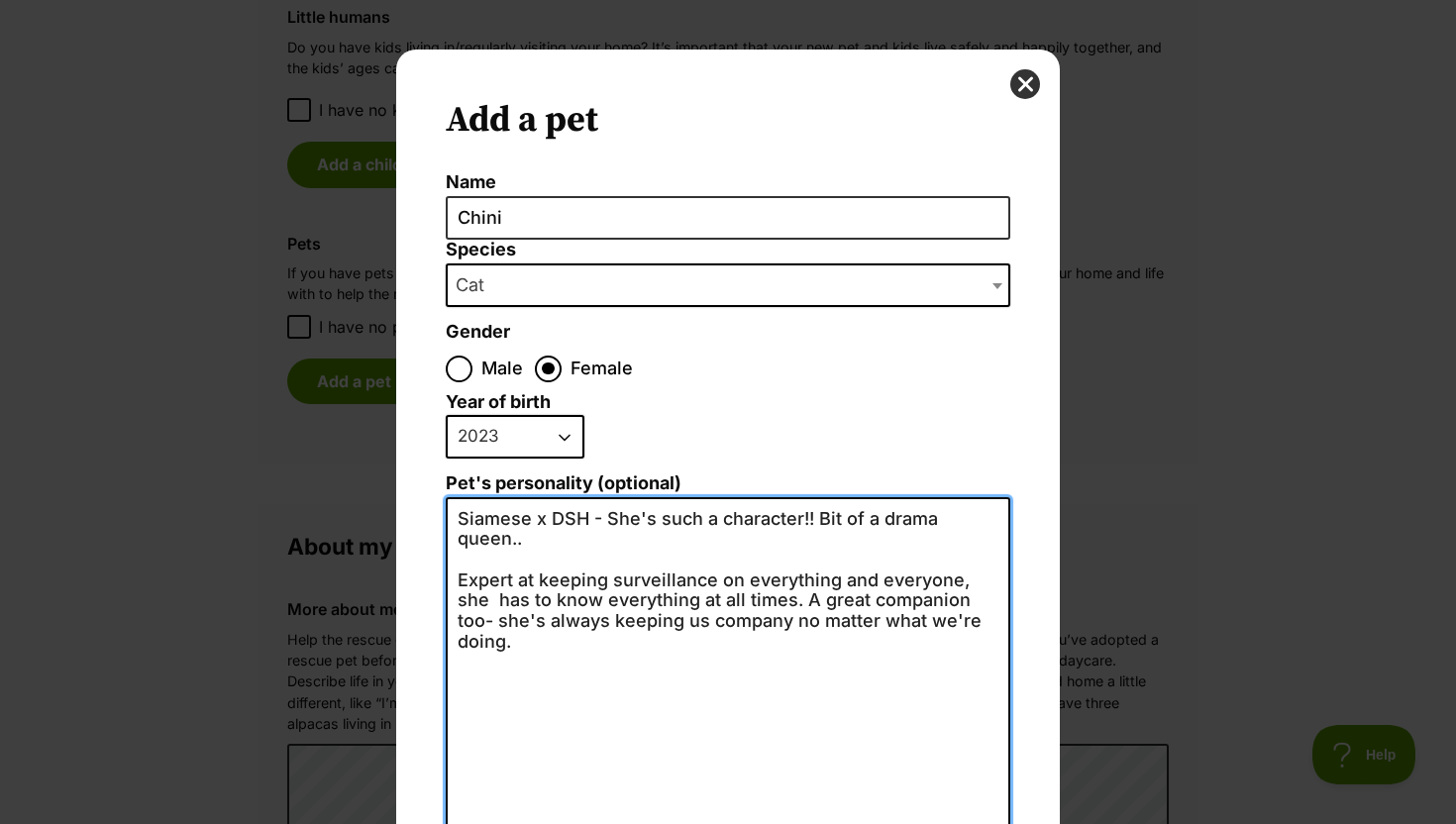 type on "Siamese x DSH - She's such a character!! Bit of a drama queen..
Expert at keeping surveillance on everything and everyone, she  has to know everything at all times. A great companion too- she's always keeping us company no matter what we're doing." 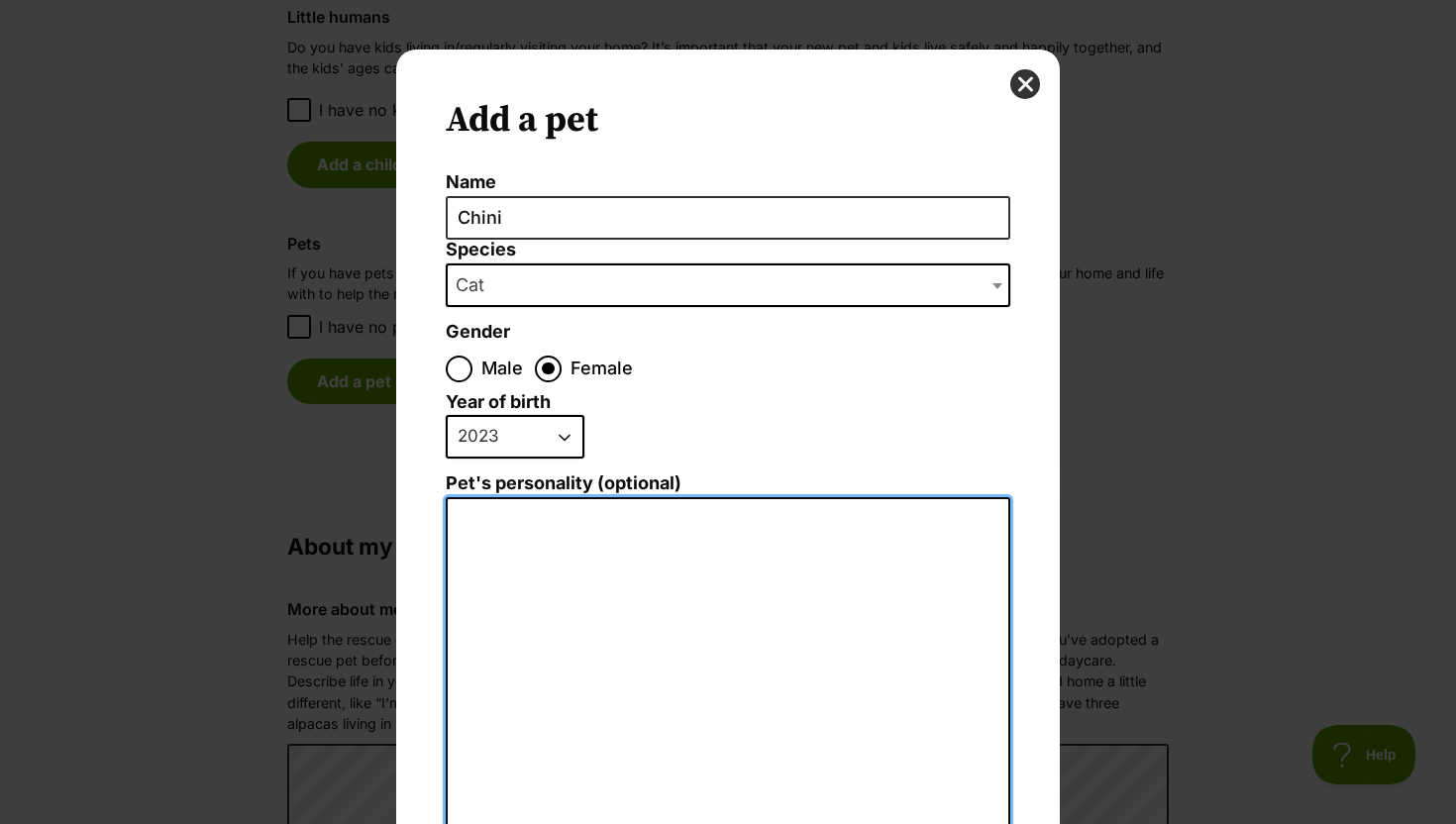 scroll, scrollTop: 235, scrollLeft: 0, axis: vertical 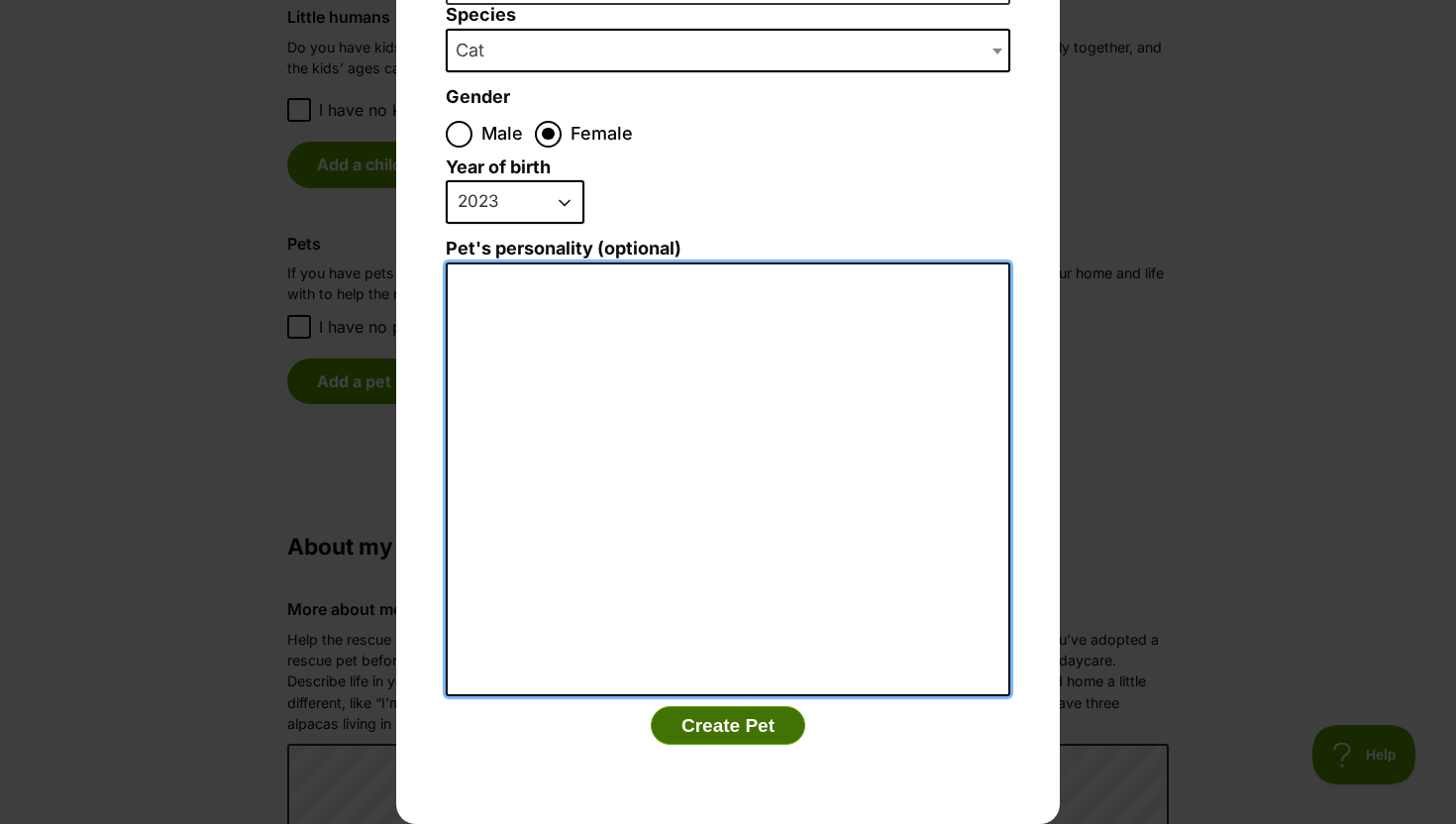 type 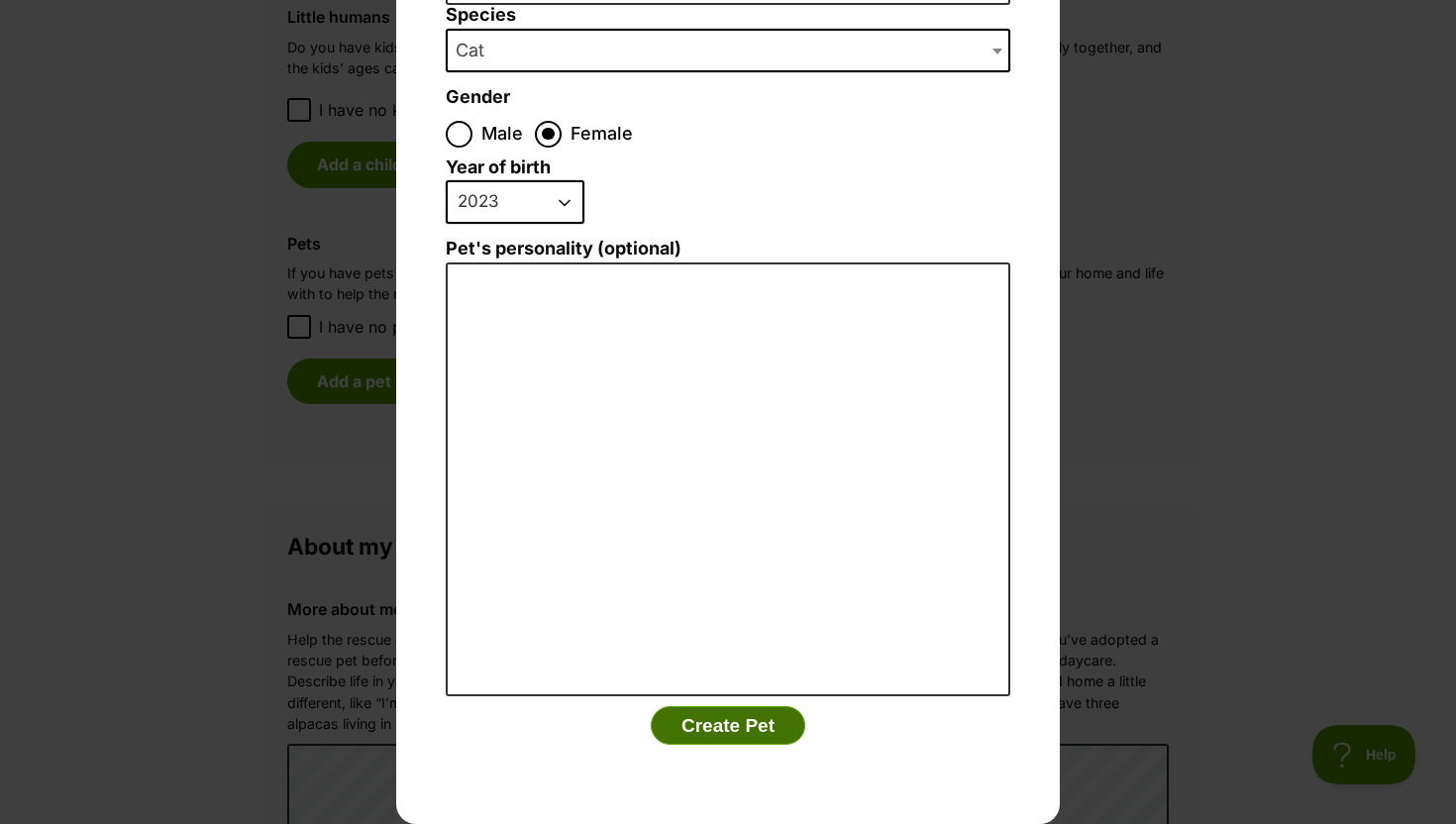 click on "Create Pet" at bounding box center [728, 726] 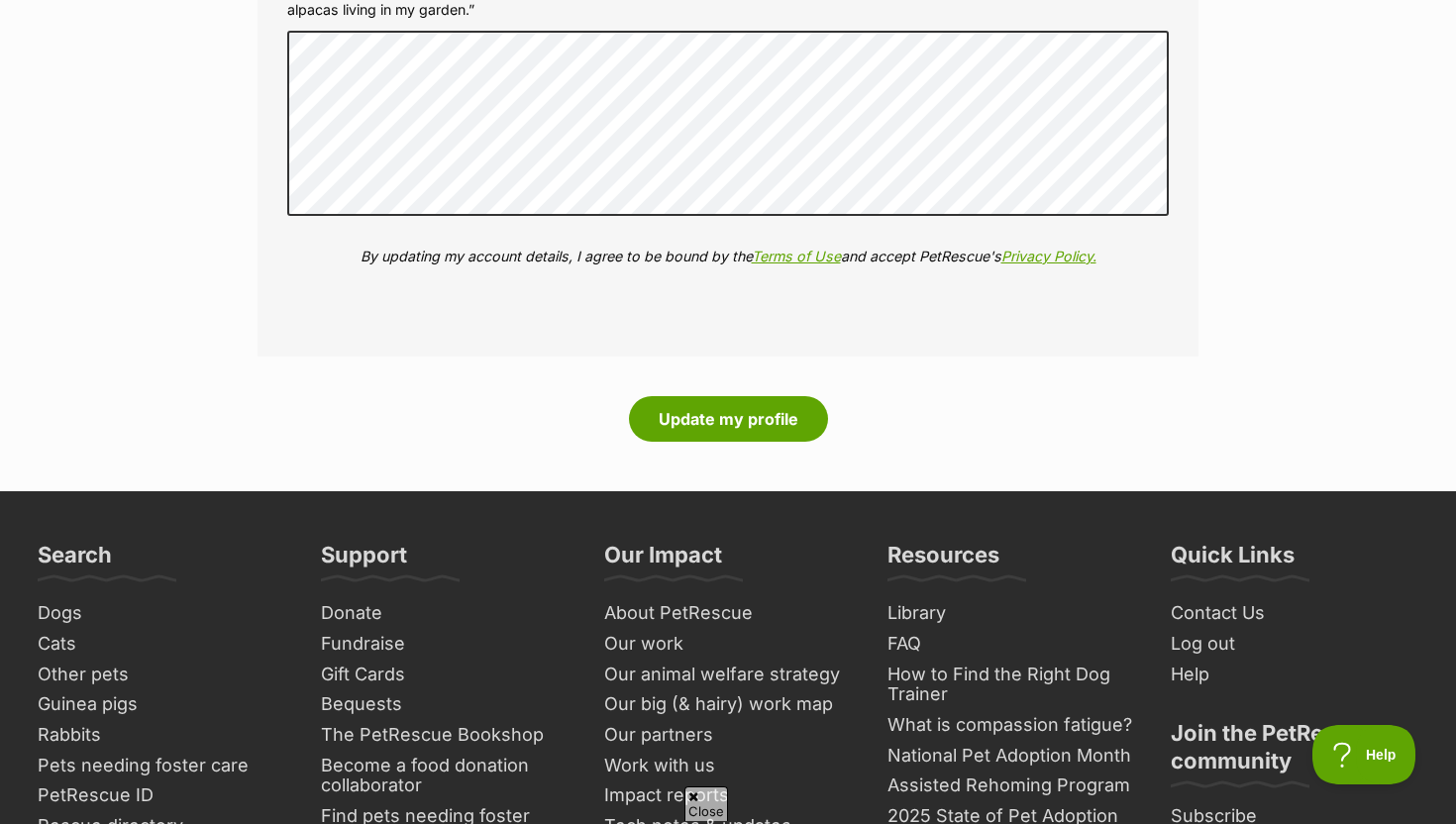 scroll, scrollTop: 2598, scrollLeft: 0, axis: vertical 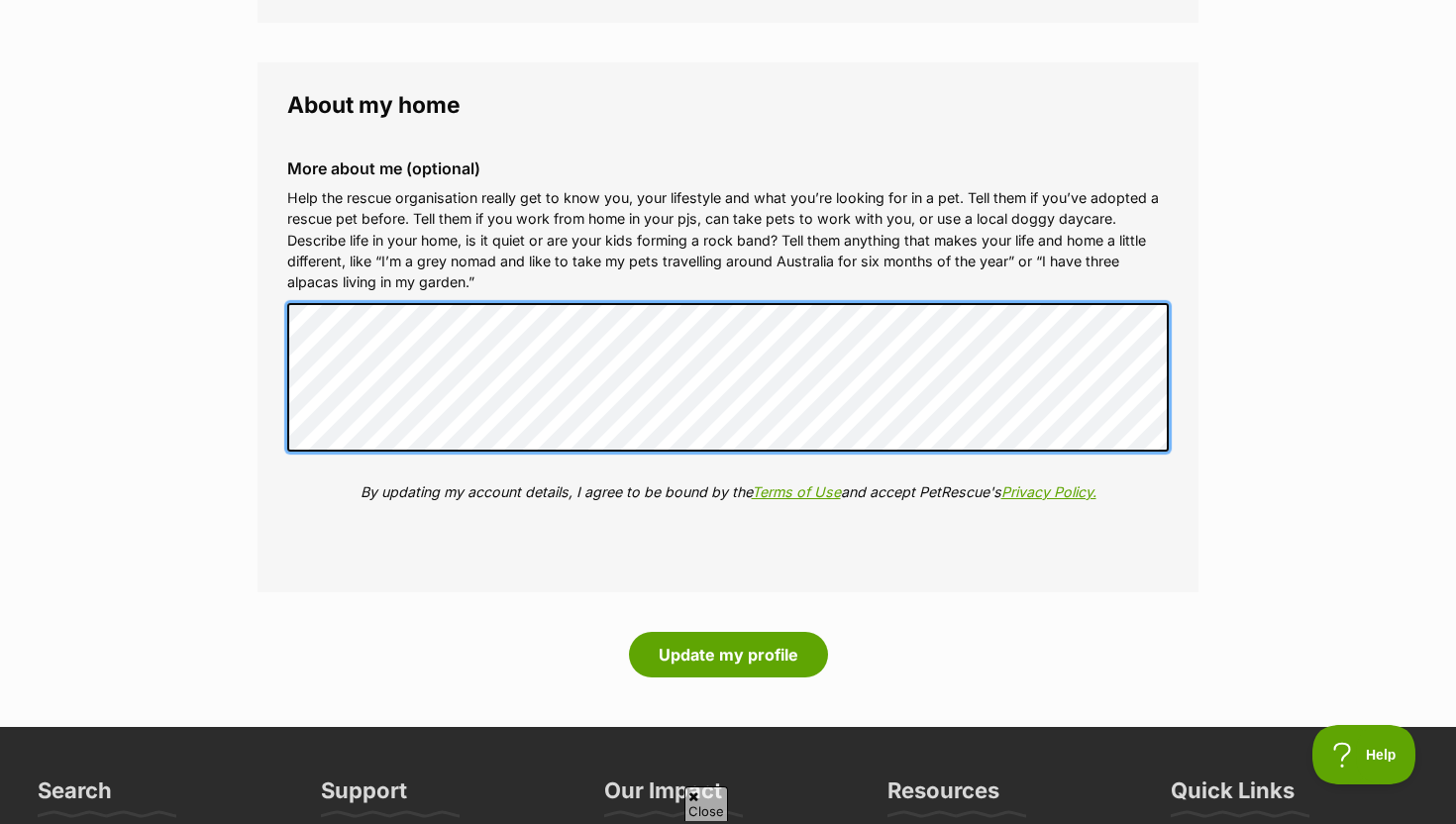 click on "About my home
More about me (optional)
Help the rescue organisation really get to know you, your lifestyle and what you’re looking for in a pet. Tell them if you’ve adopted a rescue pet before. Tell them if you work from home in your pjs, can take pets to work with you, or use a local doggy daycare. Describe life in your home, is it quiet or are your kids forming a rock band? Tell them anything that makes your life and home a little different, like “I’m a grey nomad and like to take my pets travelling around Australia for six months of the year” or “I have three alpacas living in my garden.”
By updating my account details, I agree to be bound by the  Terms of Use  and accept PetRescue's  Privacy Policy." at bounding box center [728, 327] 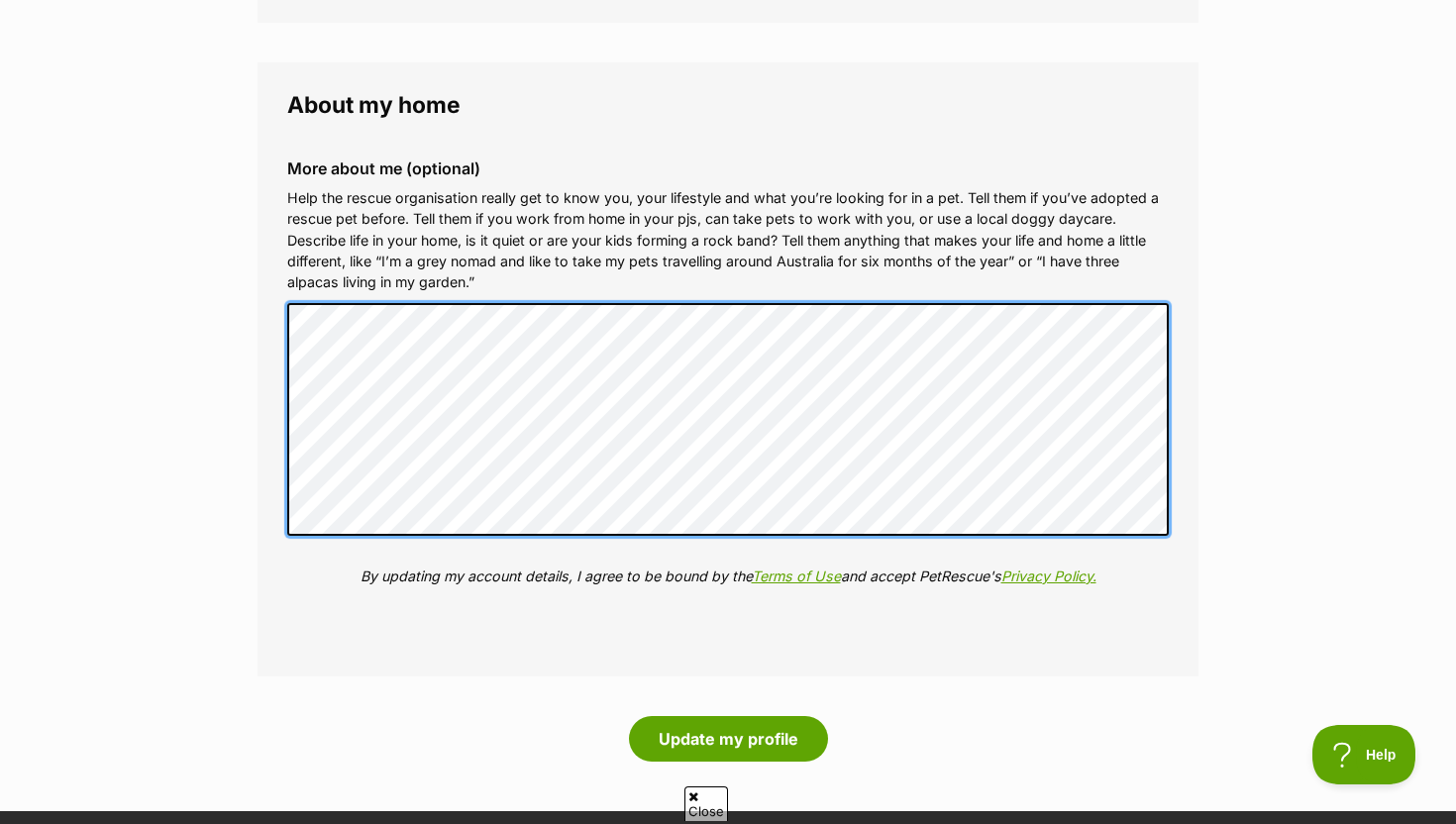 scroll, scrollTop: 0, scrollLeft: 0, axis: both 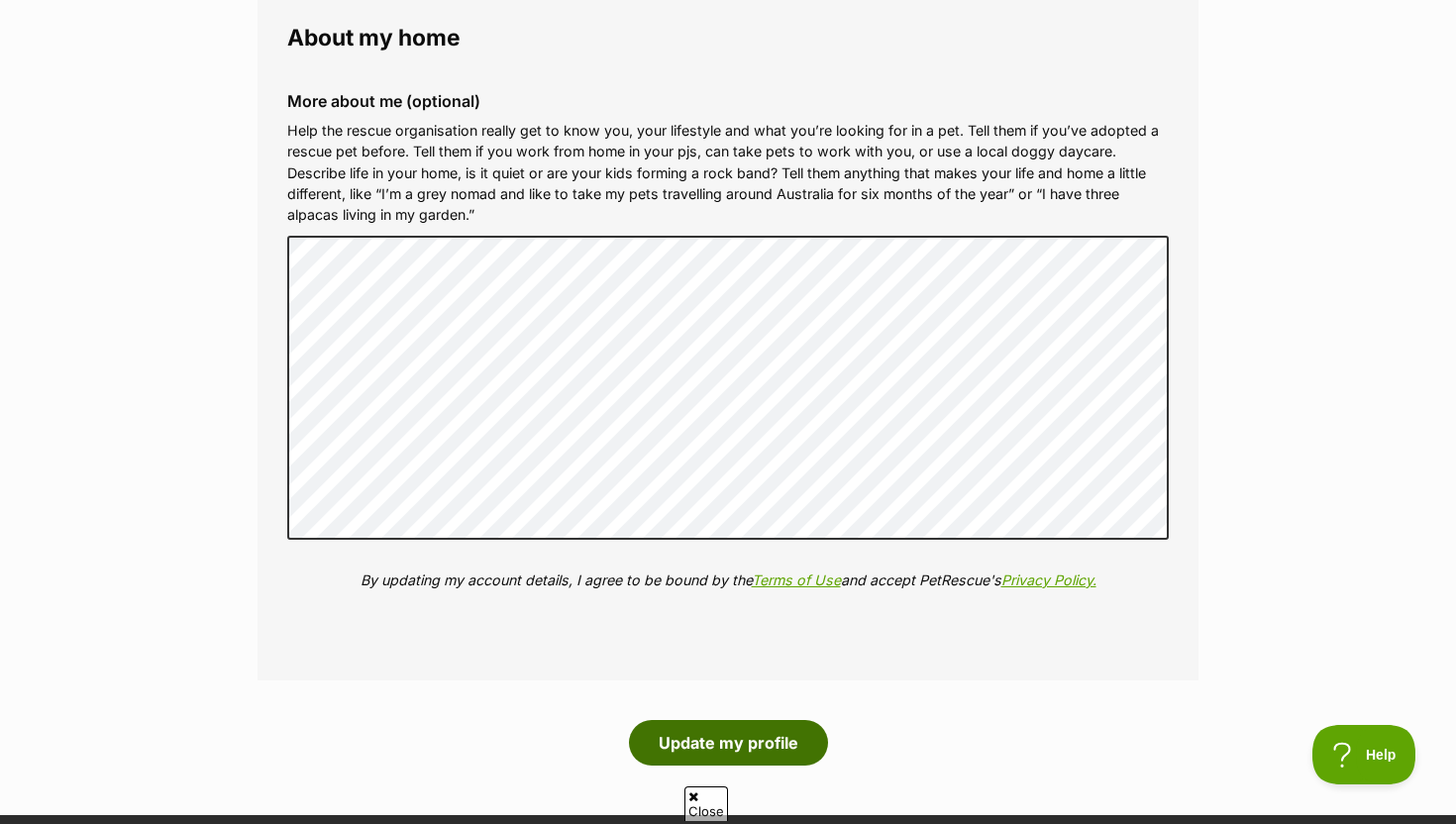 click on "Update my profile" at bounding box center [728, 743] 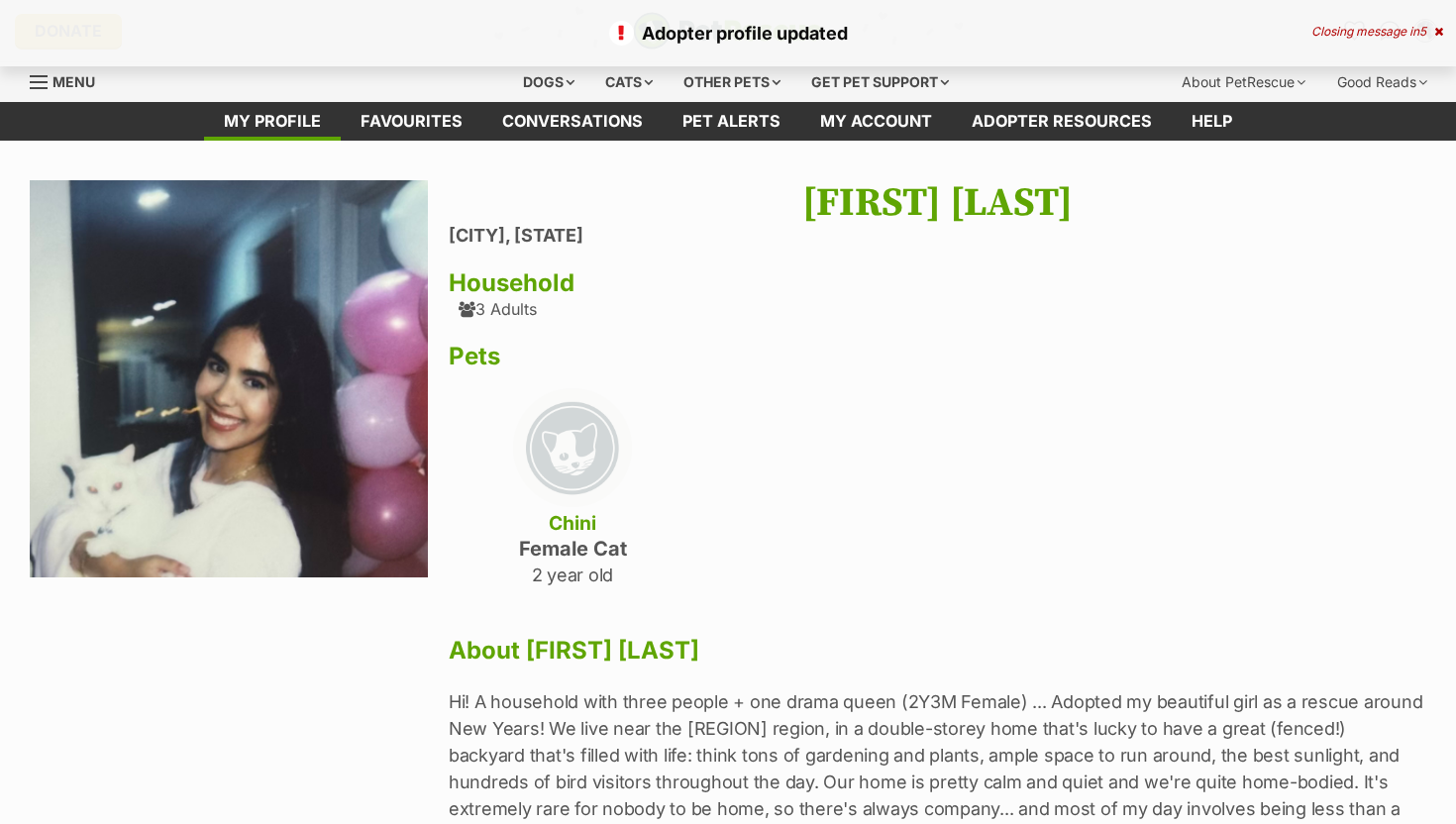 scroll, scrollTop: 0, scrollLeft: 0, axis: both 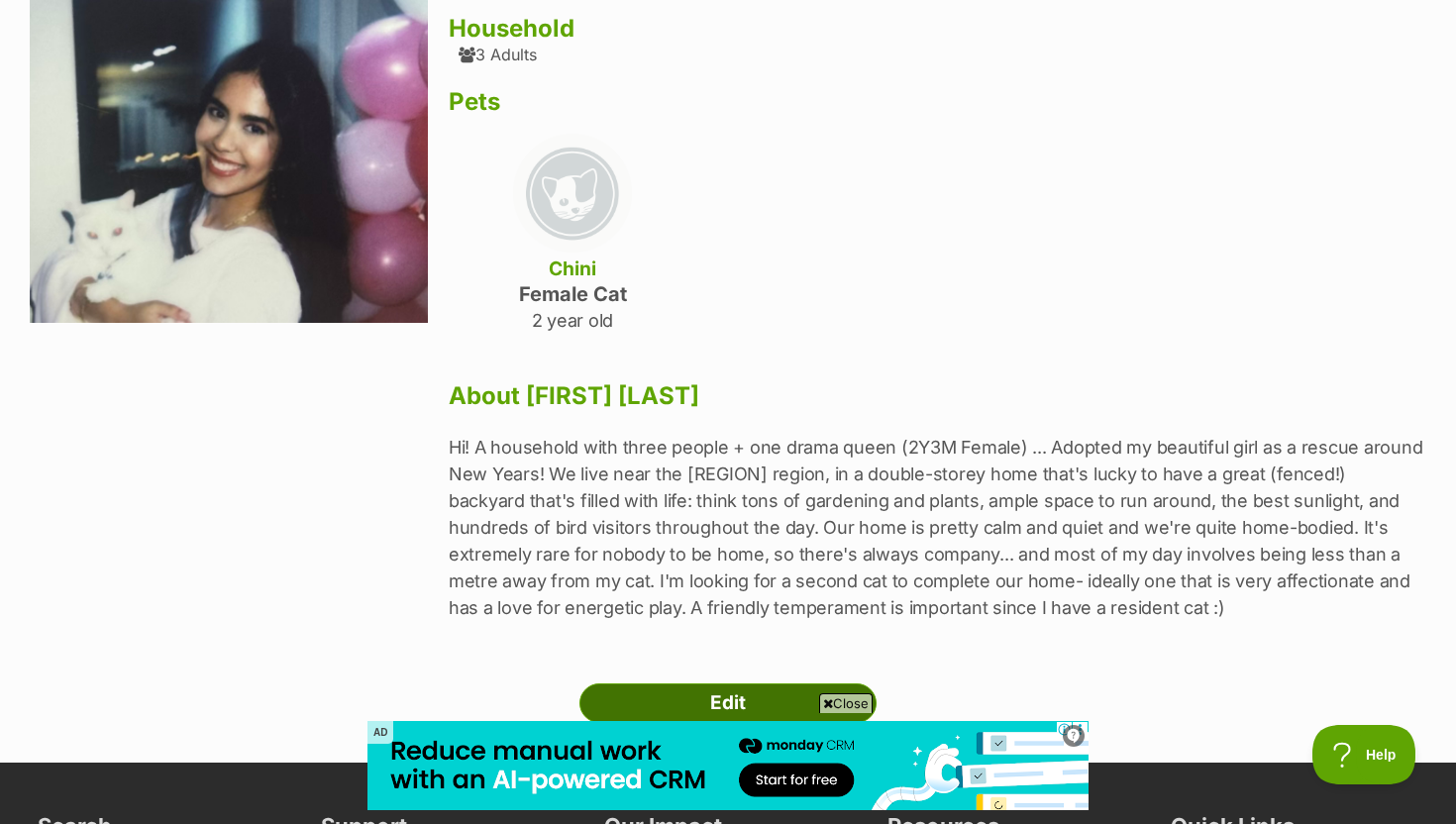 click on "Edit" at bounding box center (728, 703) 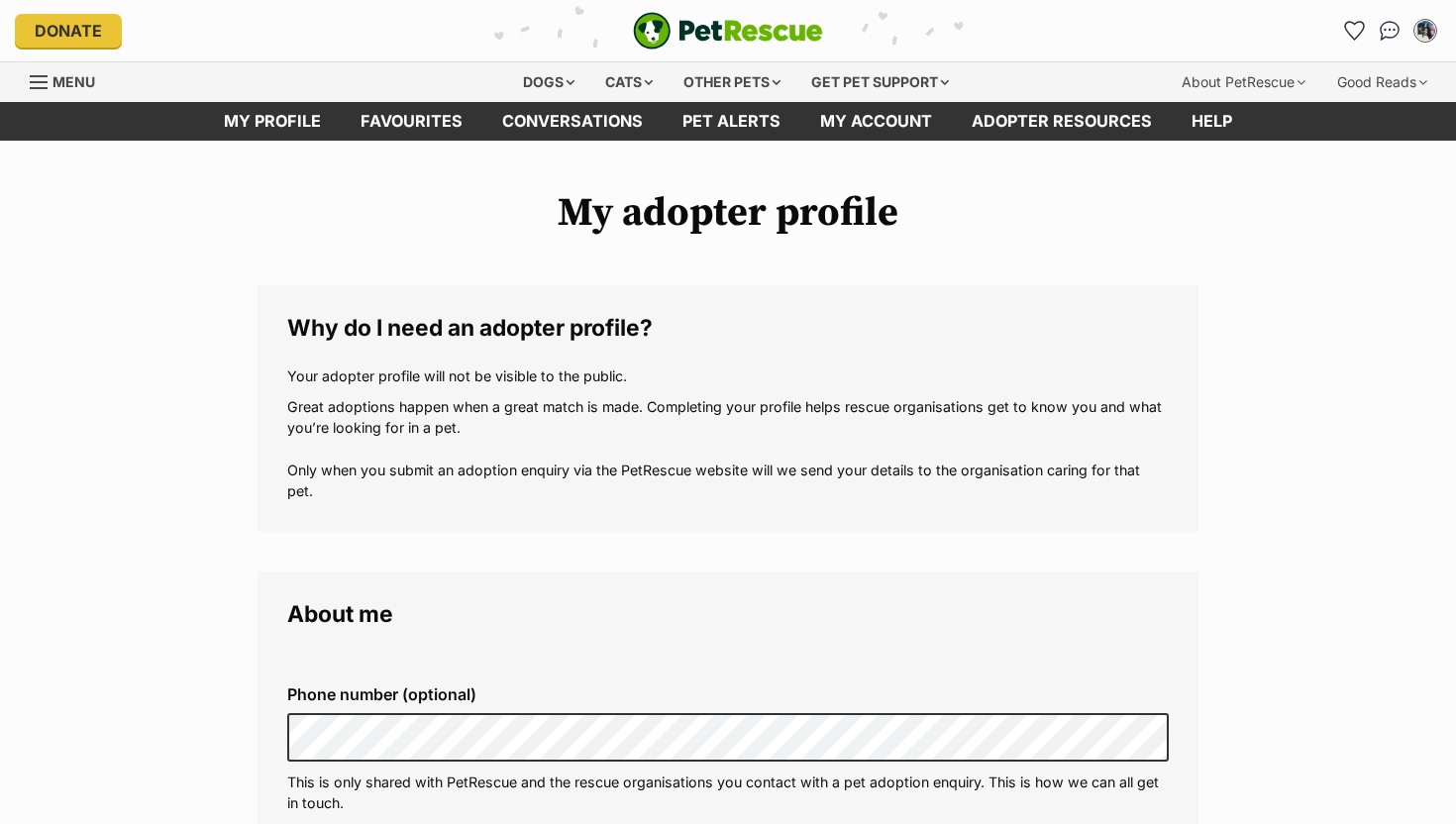 scroll, scrollTop: 0, scrollLeft: 0, axis: both 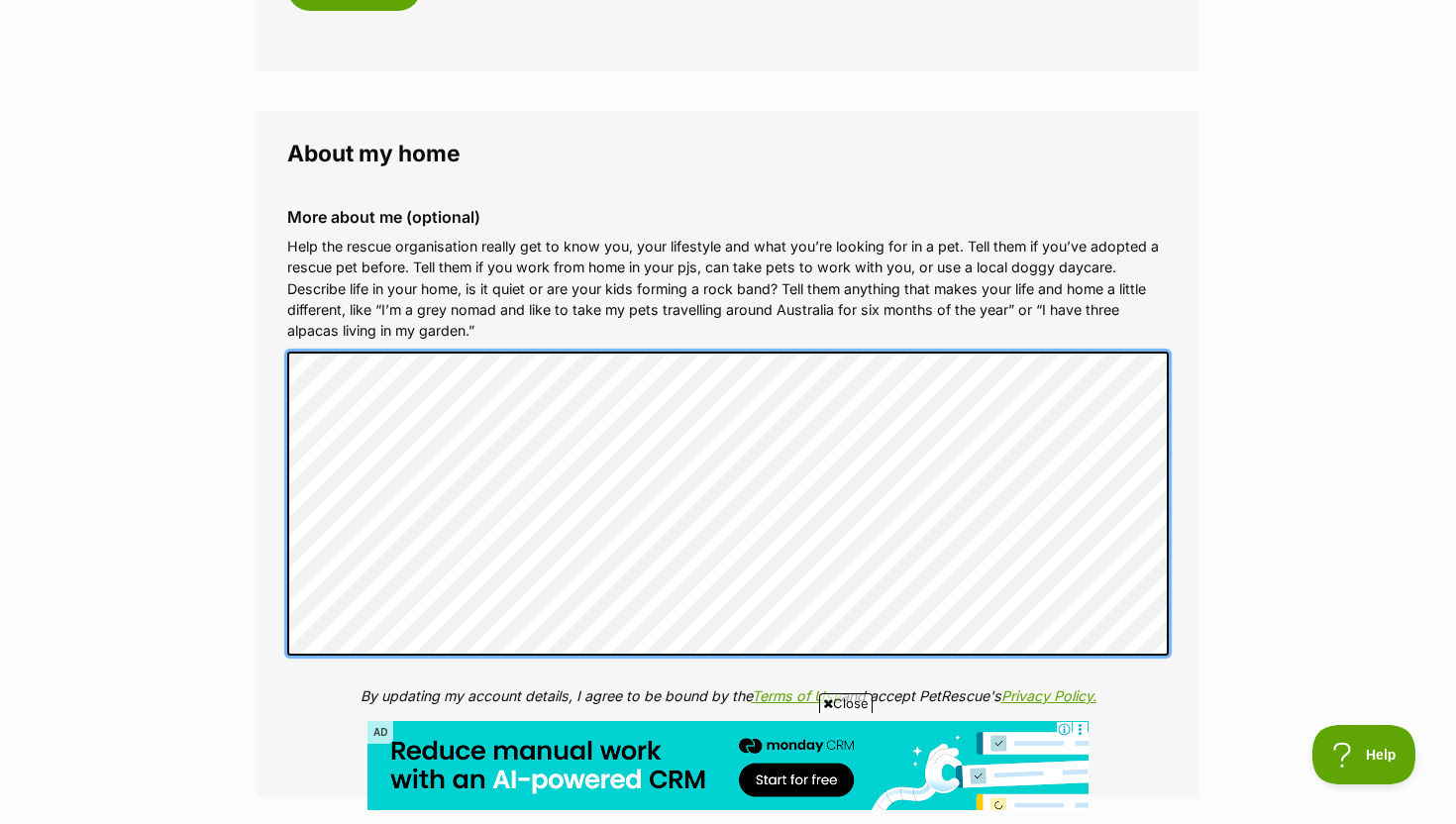click on "About my home
More about me (optional)
Help the rescue organisation really get to know you, your lifestyle and what you’re looking for in a pet. Tell them if you’ve adopted a rescue pet before. Tell them if you work from home in your pjs, can take pets to work with you, or use a local doggy daycare. Describe life in your home, is it quiet or are your kids forming a rock band? Tell them anything that makes your life and home a little different, like “I’m a grey nomad and like to take my pets travelling around Australia for six months of the year” or “I have three alpacas living in my garden.”
By updating my account details, I agree to be bound by the  Terms of Use  and accept PetRescue's  Privacy Policy." at bounding box center (728, 454) 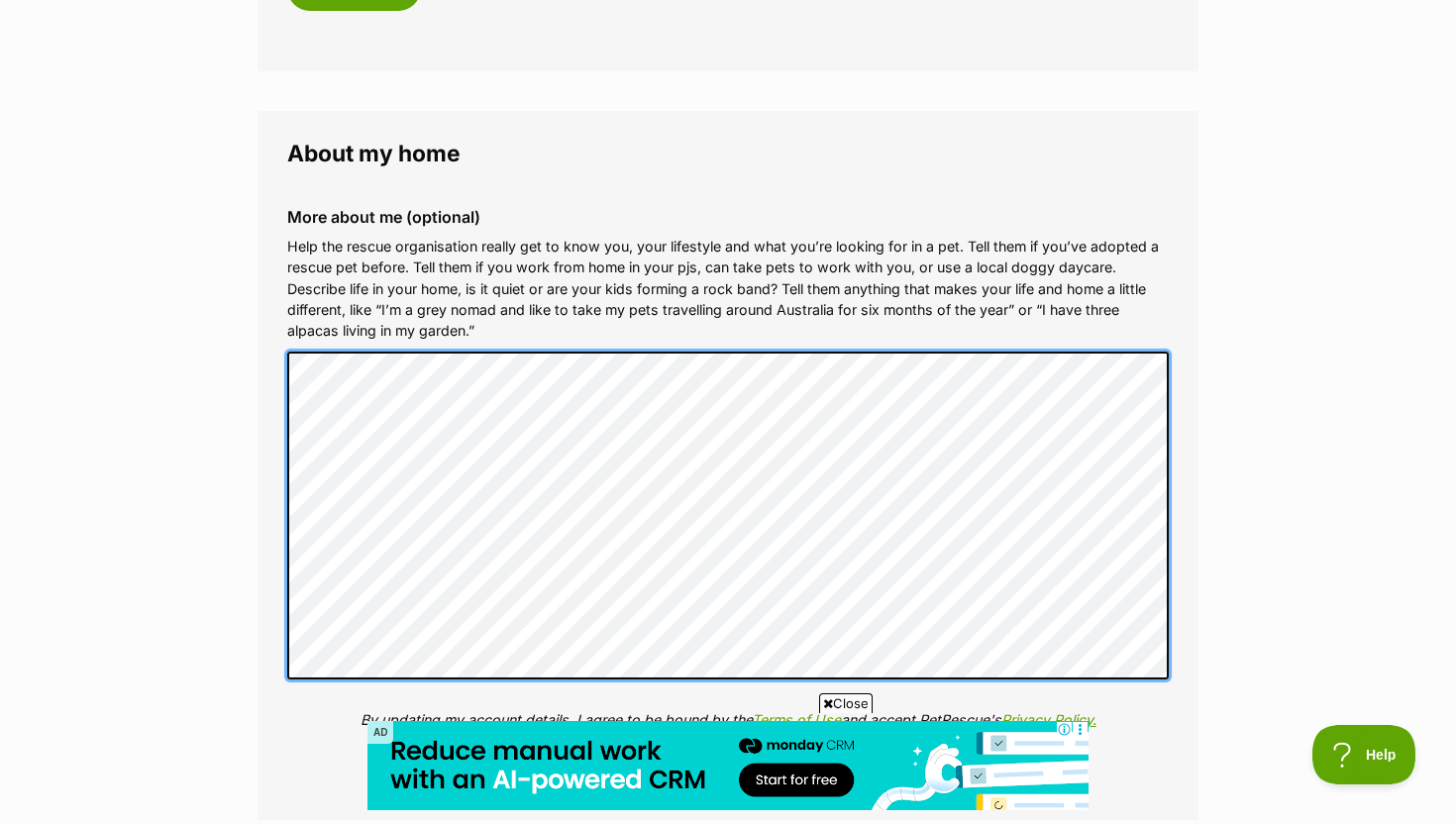 scroll, scrollTop: 0, scrollLeft: 0, axis: both 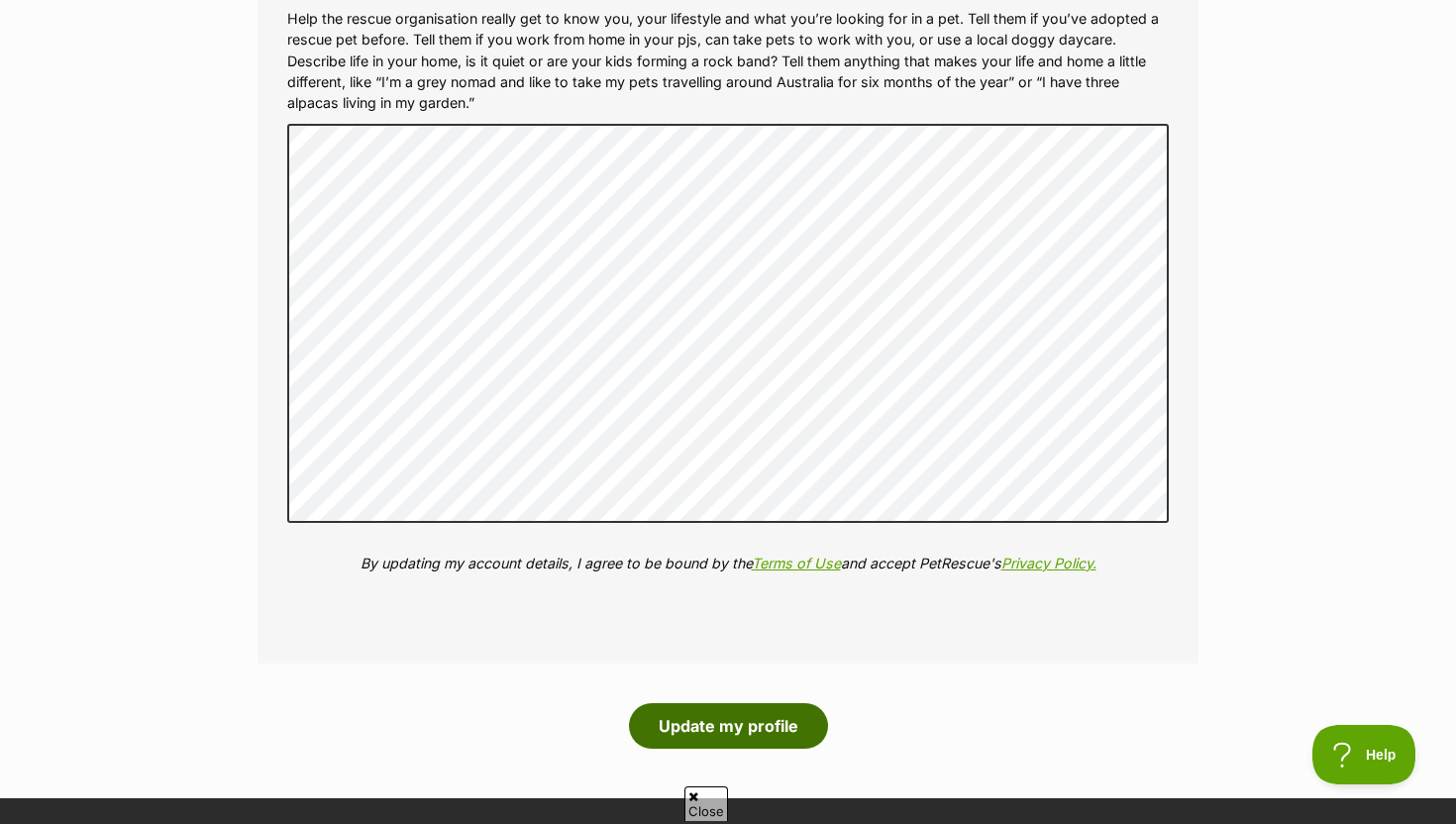 click on "Update my profile" at bounding box center (728, 726) 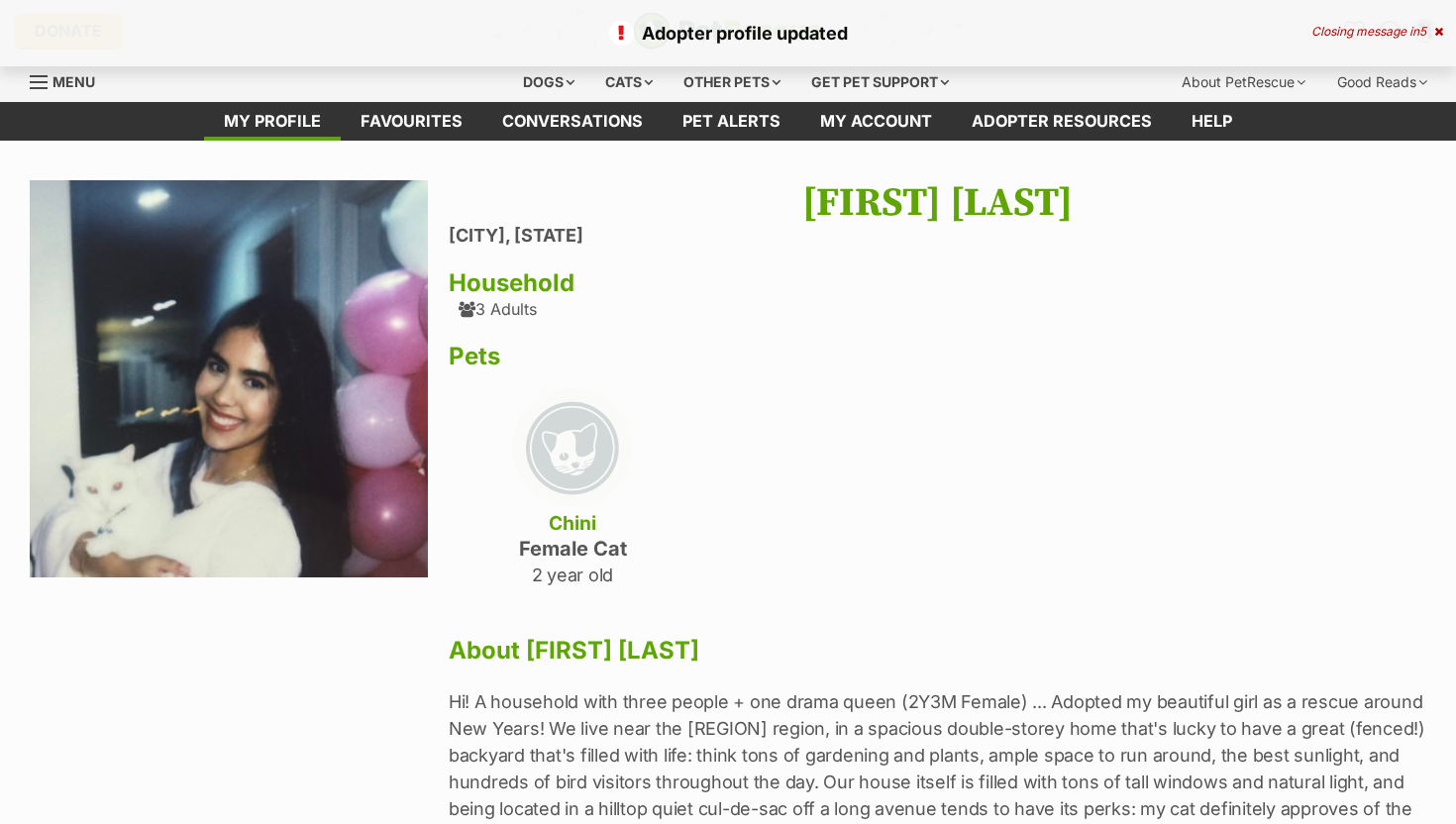 scroll, scrollTop: 0, scrollLeft: 0, axis: both 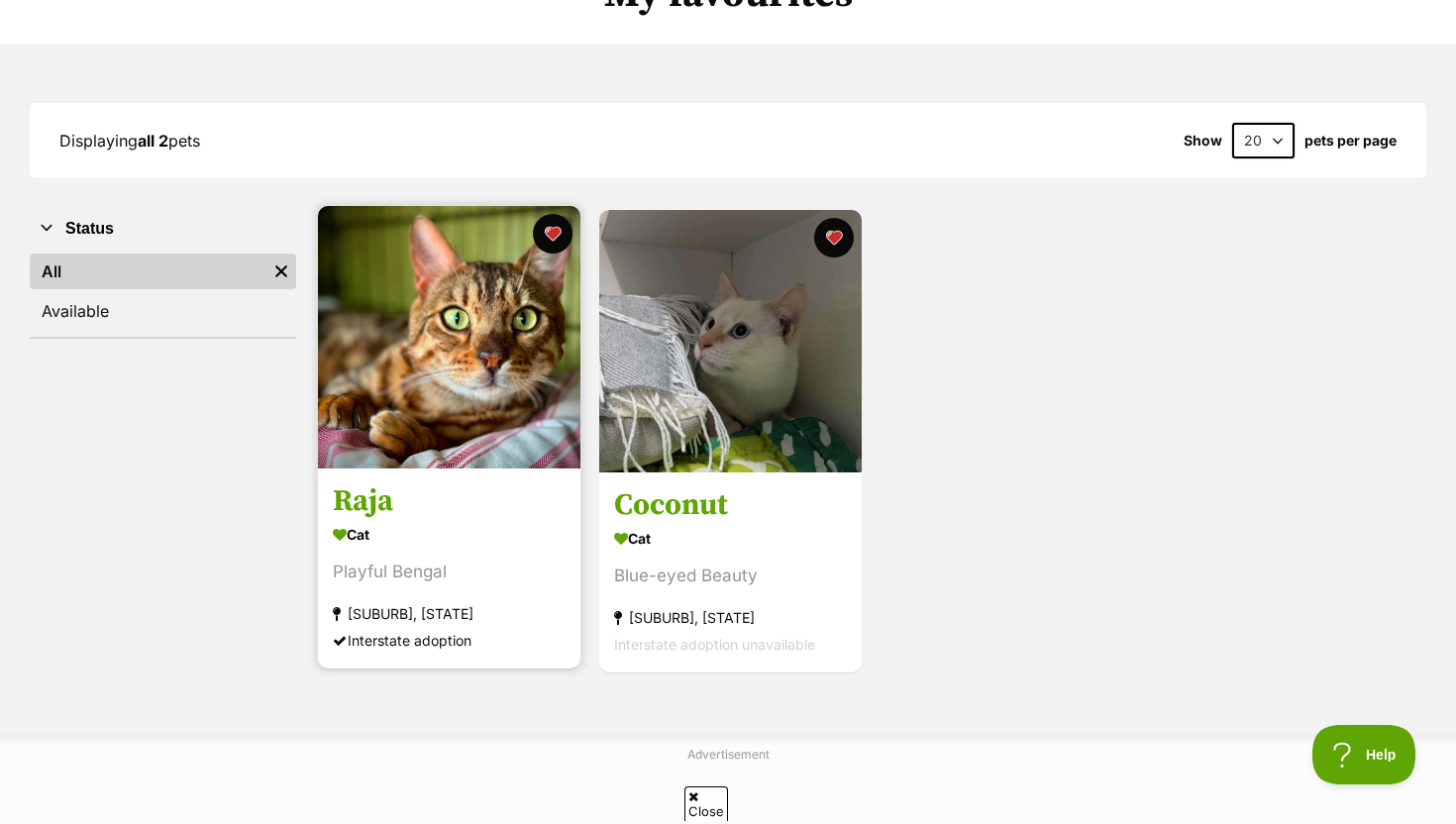 click on "Raja" at bounding box center (449, 502) 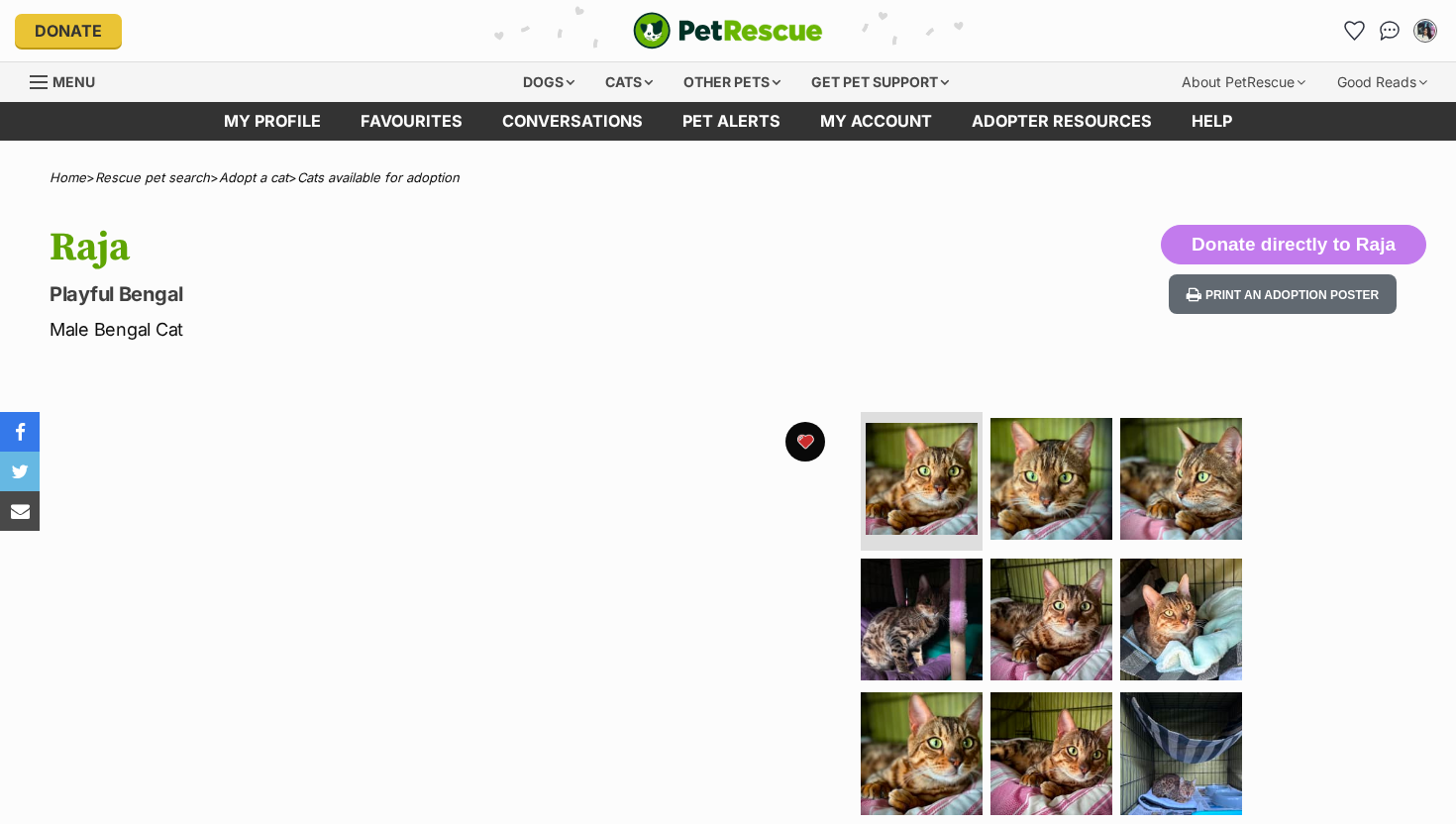 scroll, scrollTop: 0, scrollLeft: 0, axis: both 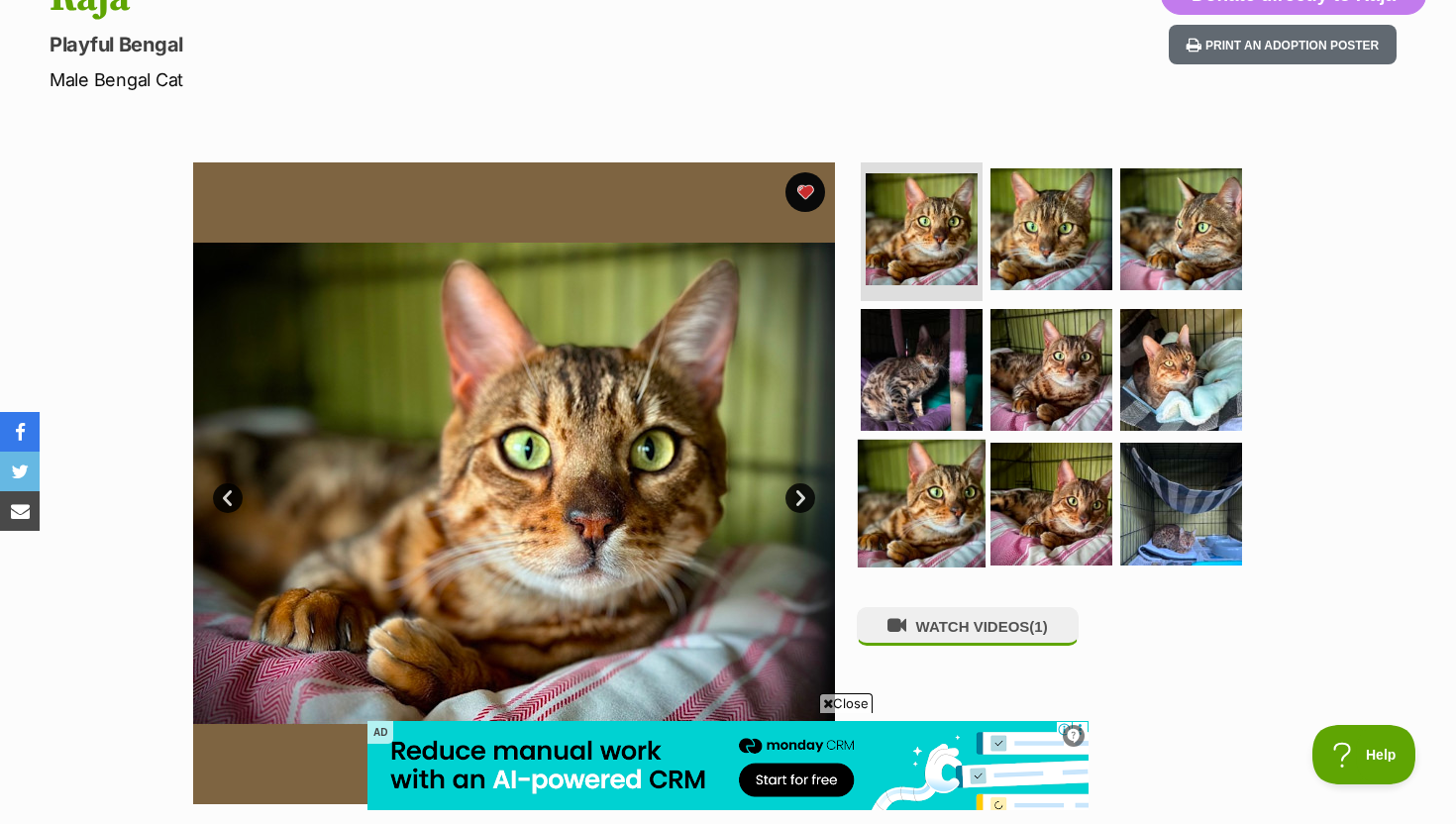 click at bounding box center (921, 503) 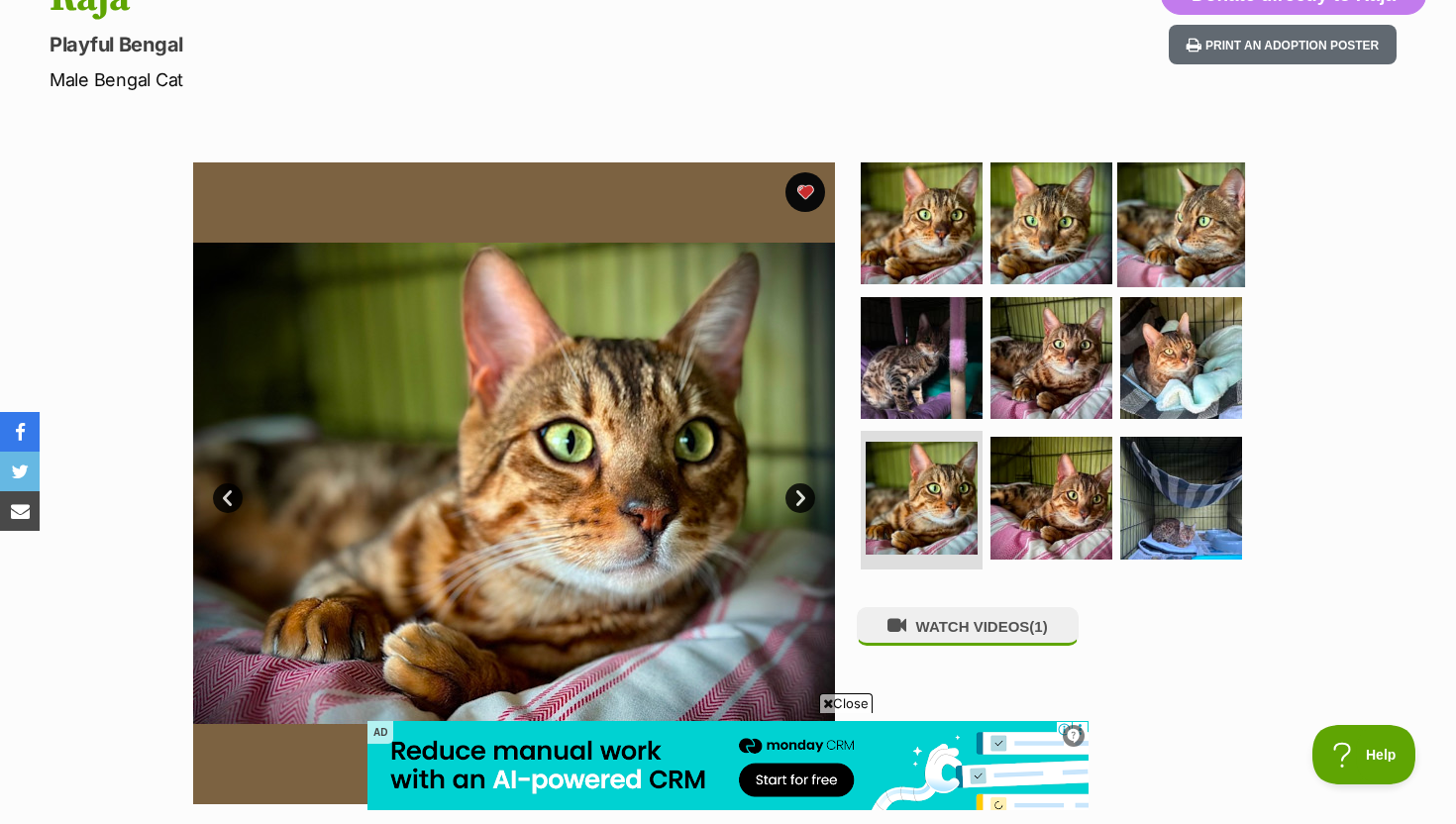 click at bounding box center (1181, 223) 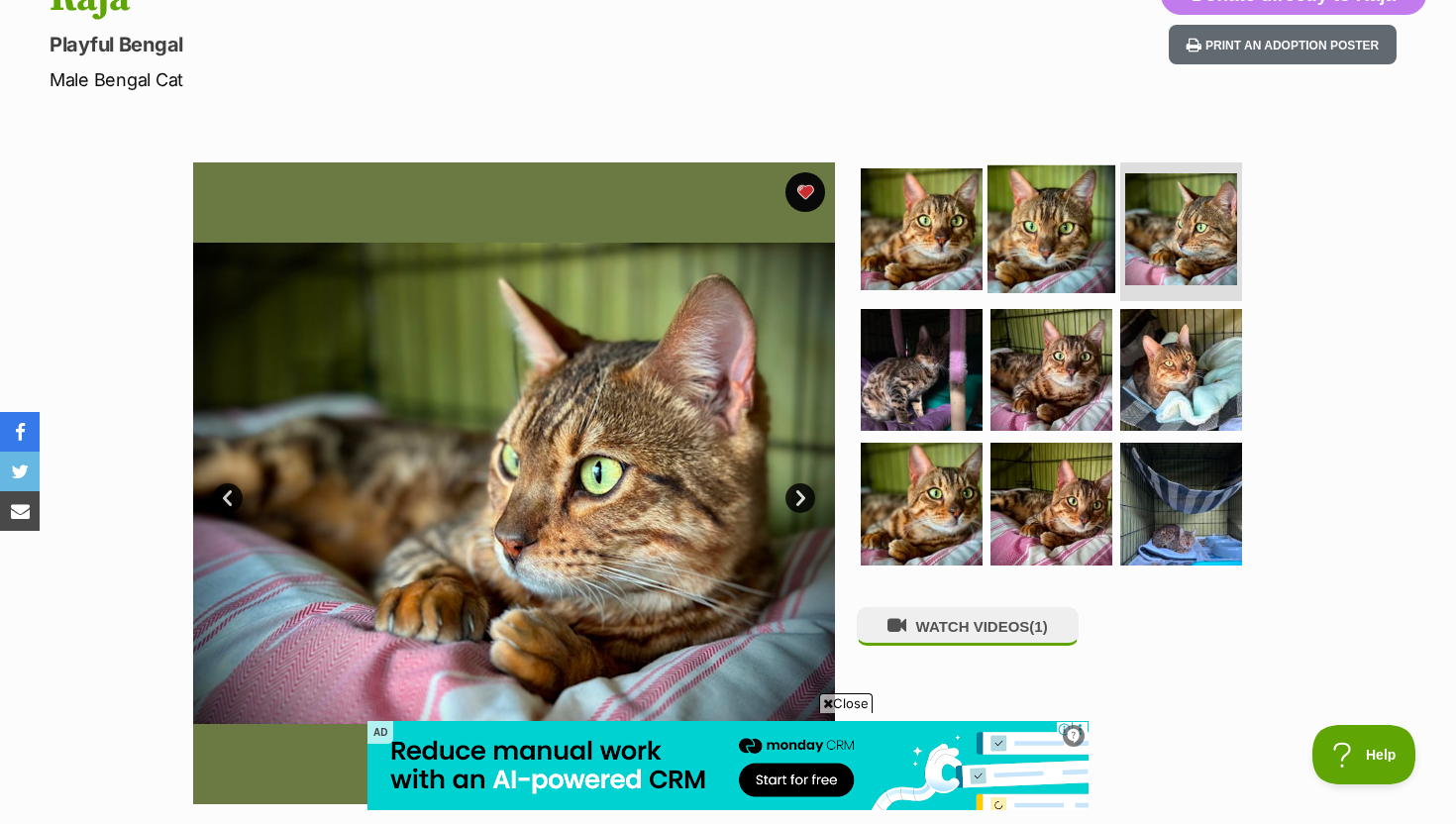 click at bounding box center [1051, 229] 